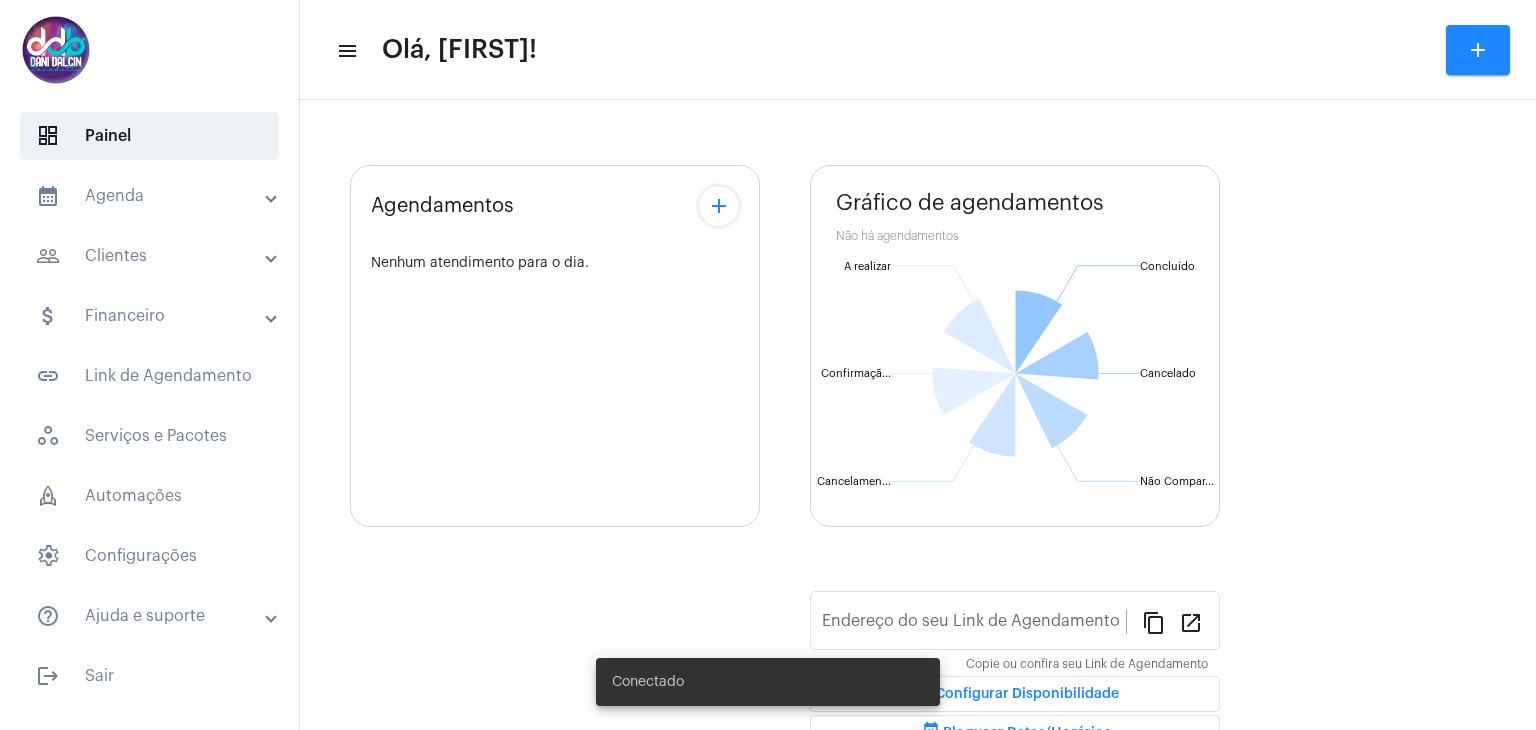 scroll, scrollTop: 0, scrollLeft: 0, axis: both 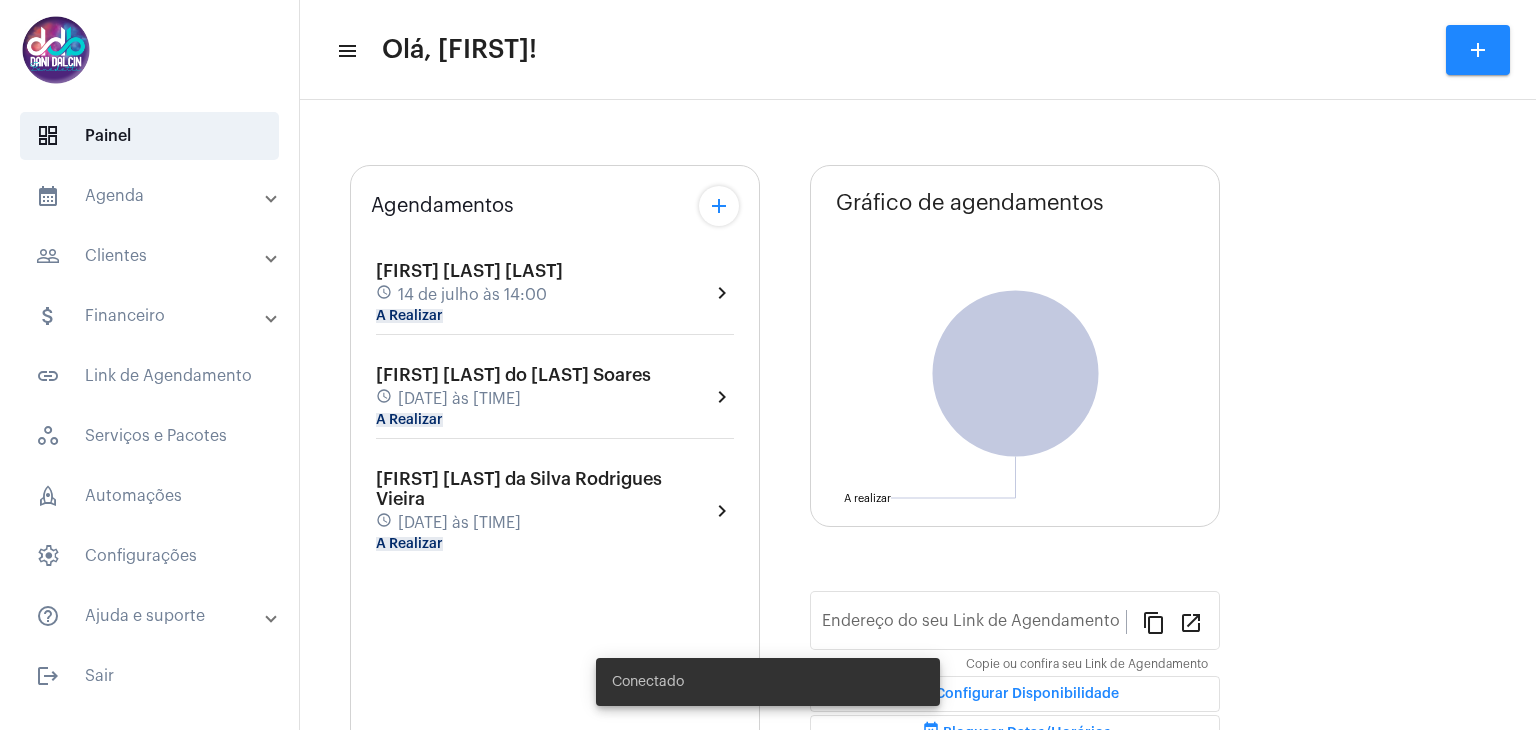 click on "calendar_month_outlined  Agenda" at bounding box center [151, 196] 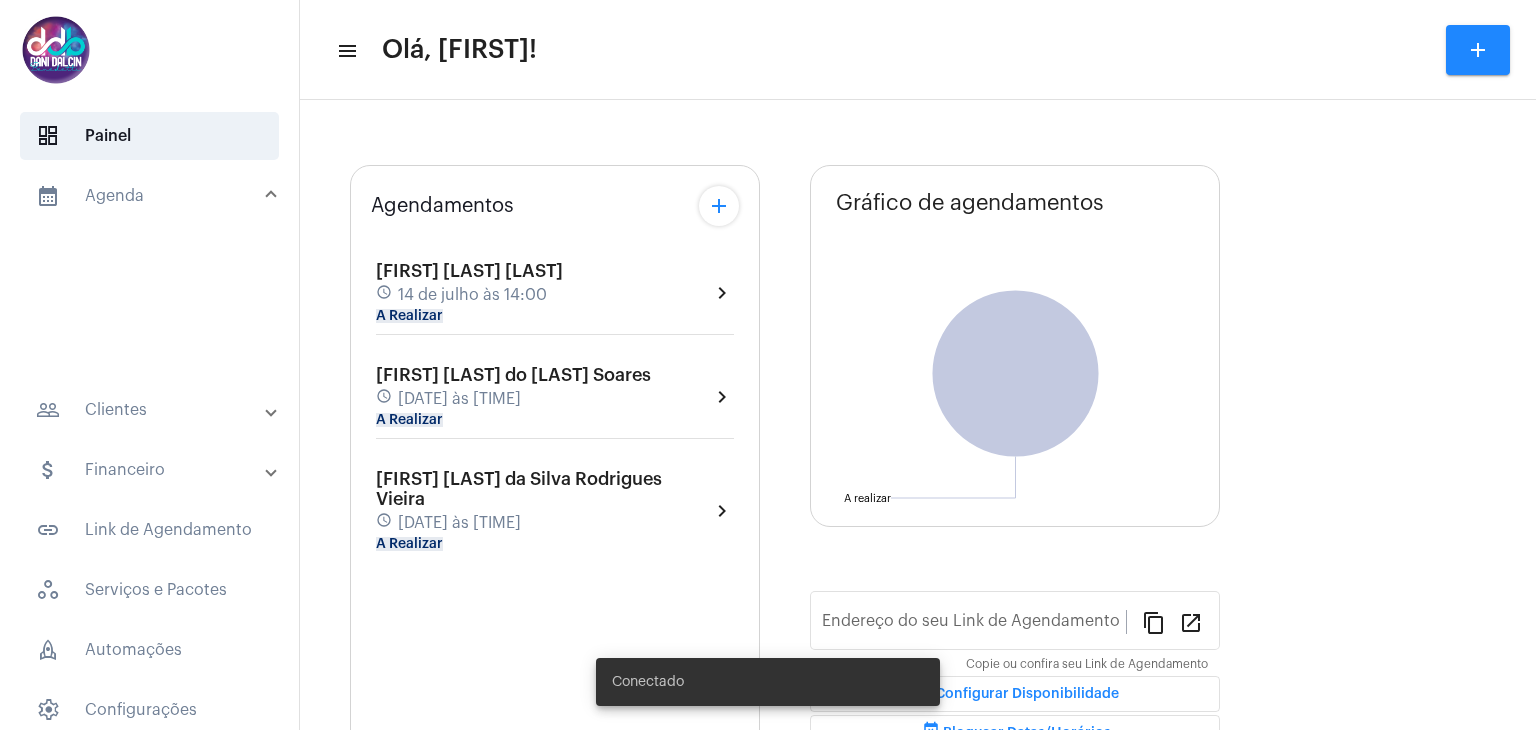 type on "https://neft.com.br/danielle-dalcin-benedetti" 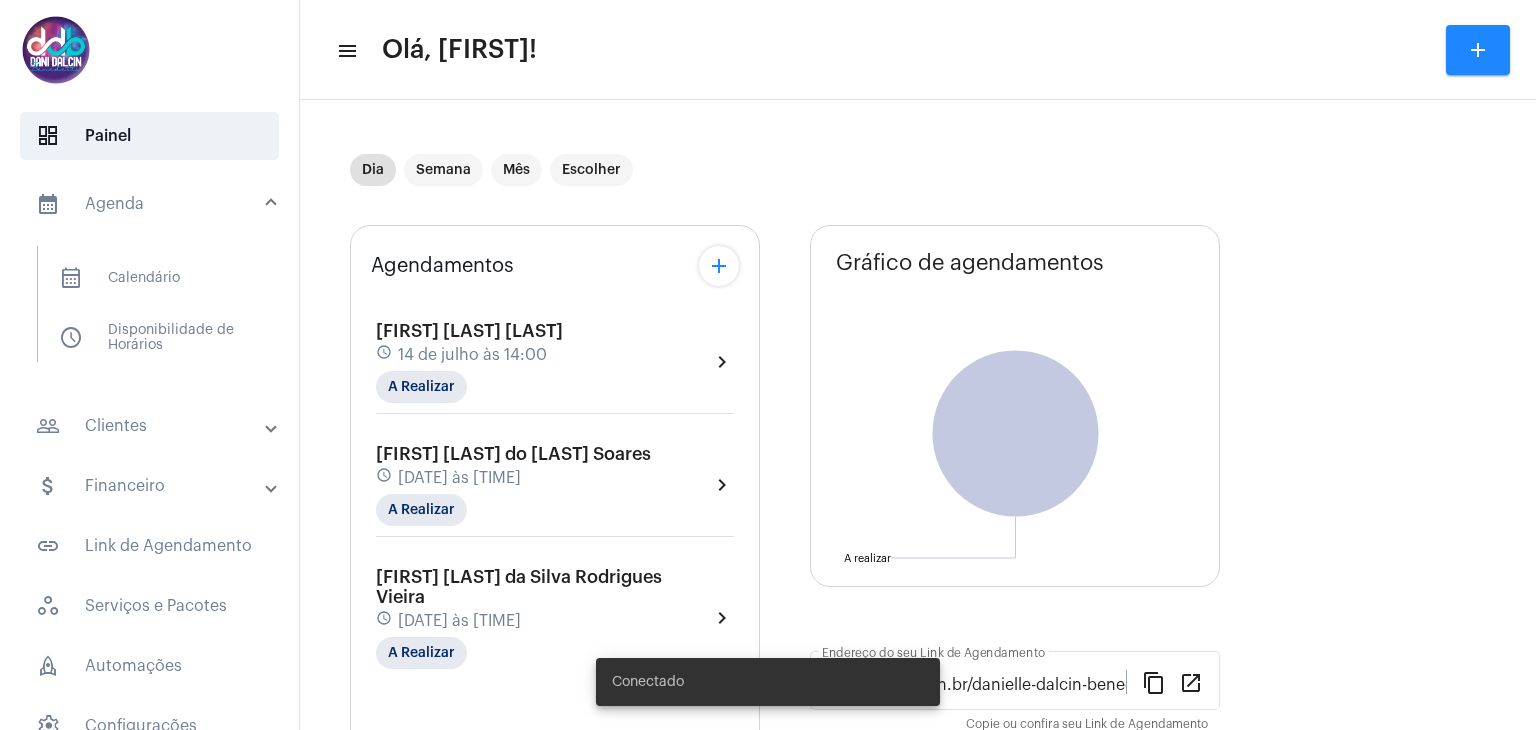 click on "14 de julho às 14:00" 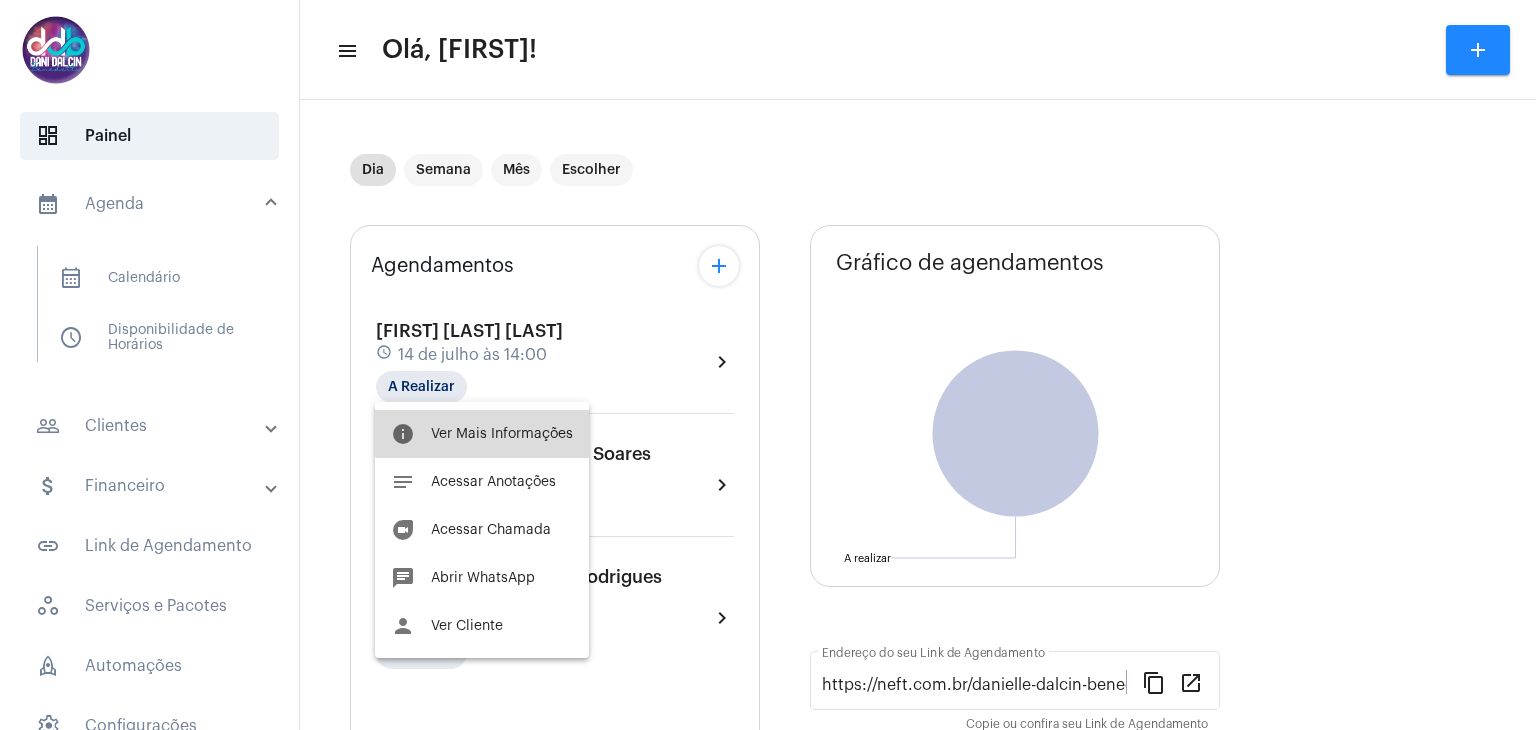 click on "Ver Mais Informações" at bounding box center (502, 434) 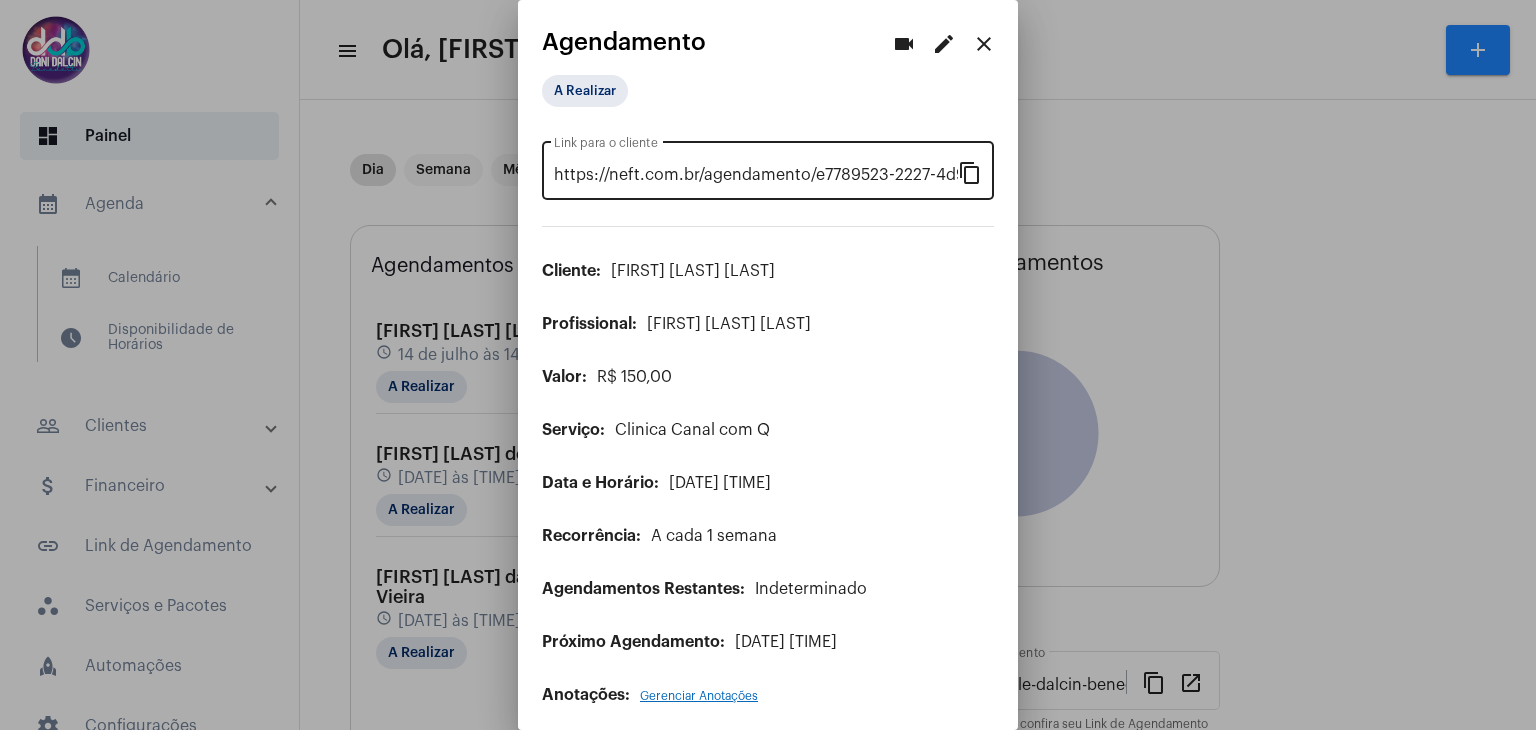 click on "content_copy" at bounding box center [970, 172] 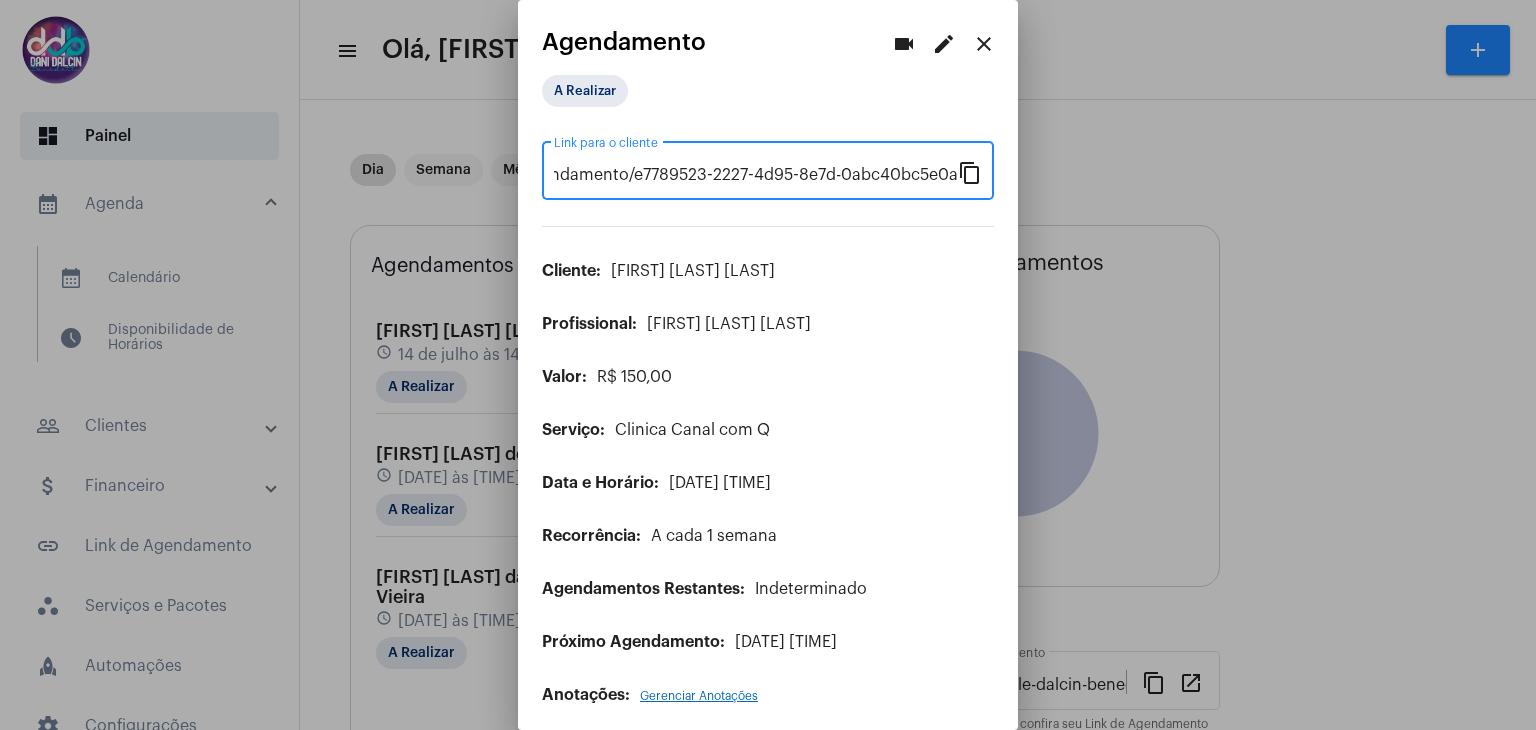 scroll, scrollTop: 0, scrollLeft: 0, axis: both 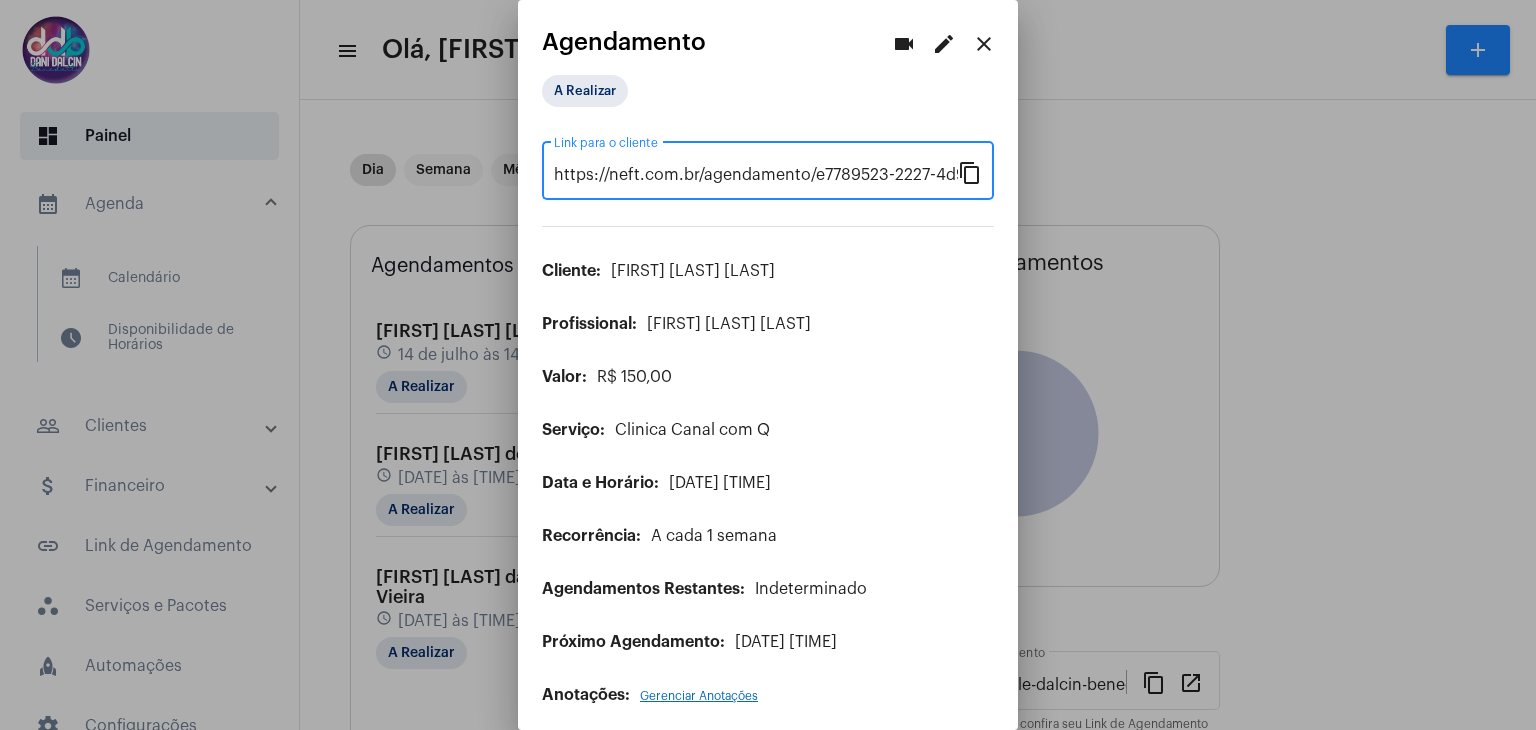 click on "close" at bounding box center [984, 44] 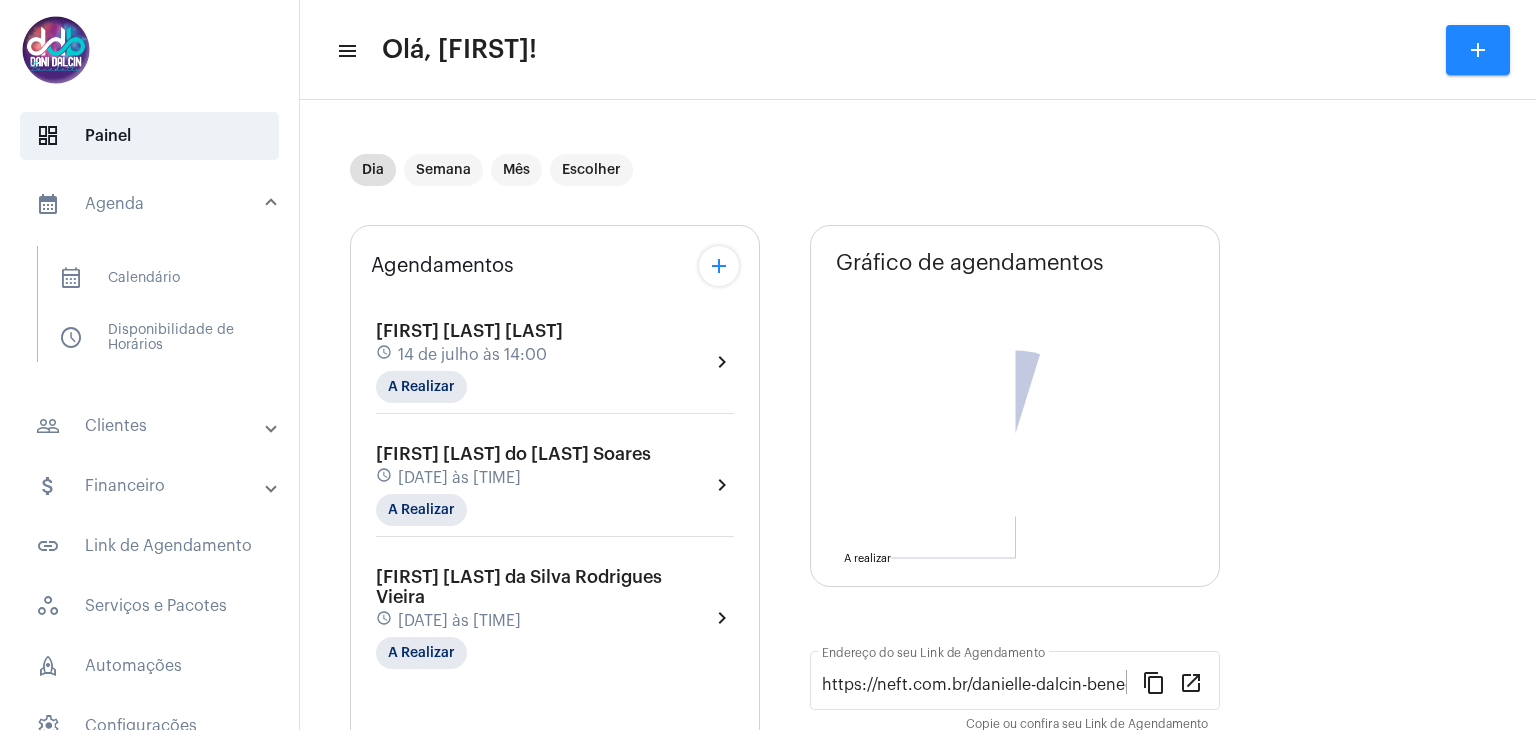 click on "calendar_month_outlined  Agenda" at bounding box center [151, 204] 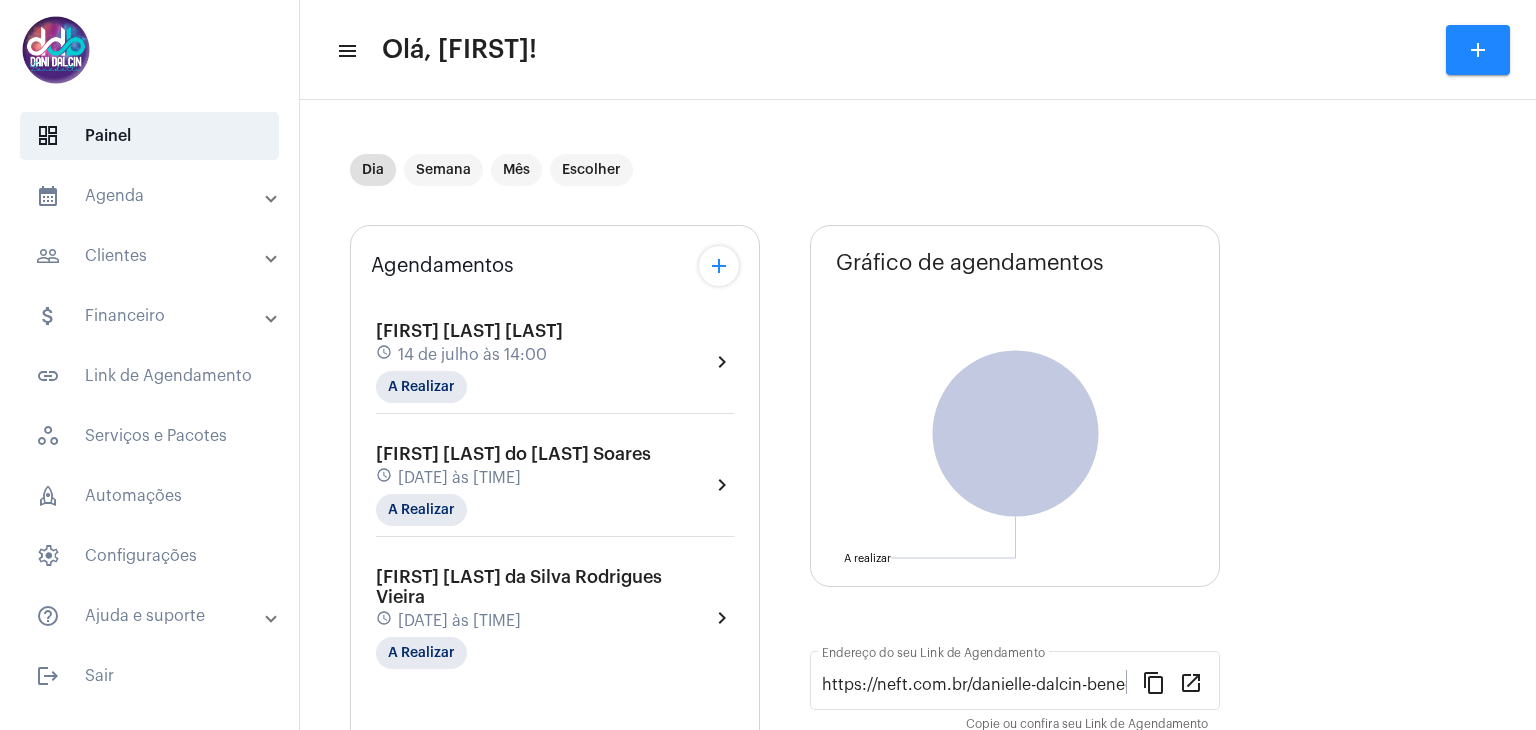 click on "people_outline  Clientes" at bounding box center (151, 256) 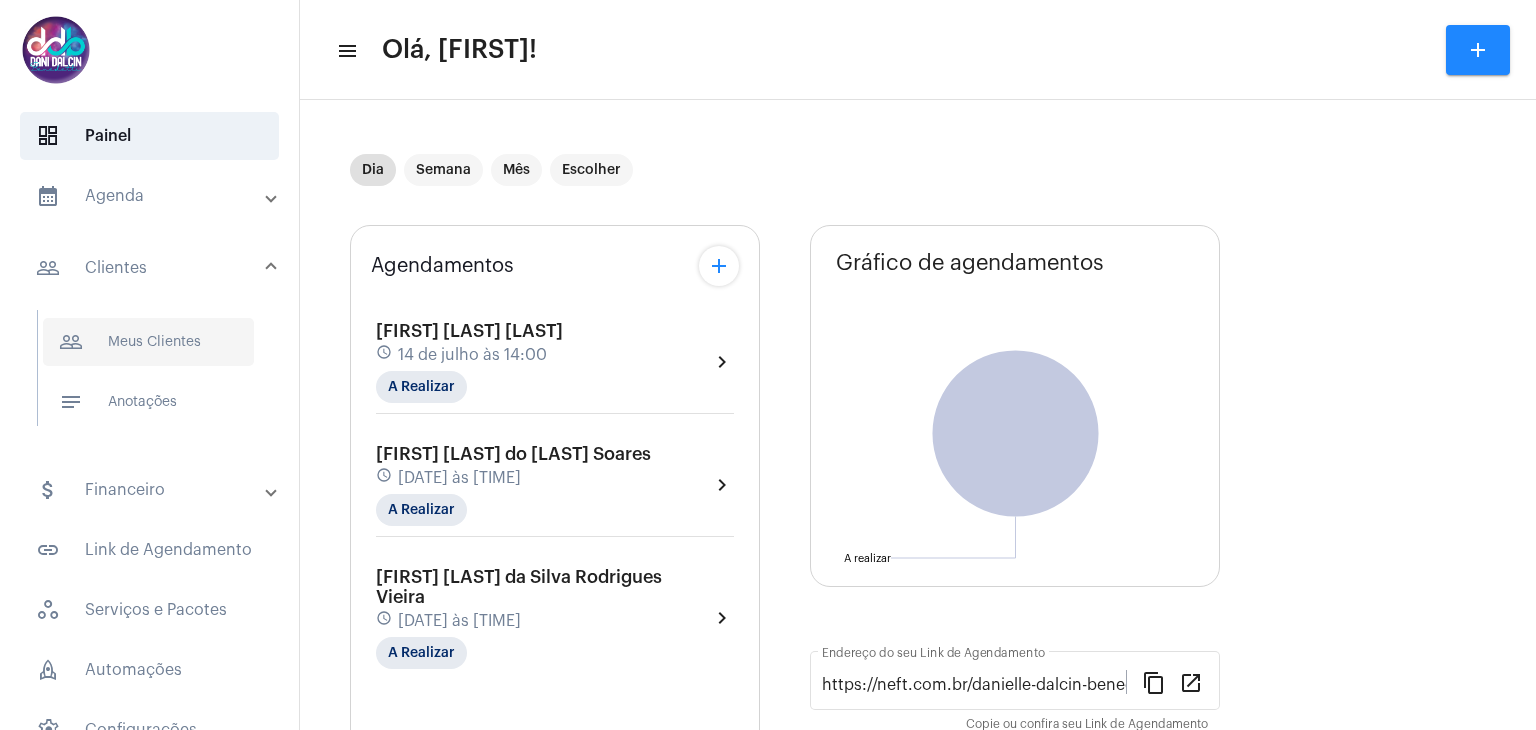 click on "people_outline  Meus Clientes" at bounding box center (148, 342) 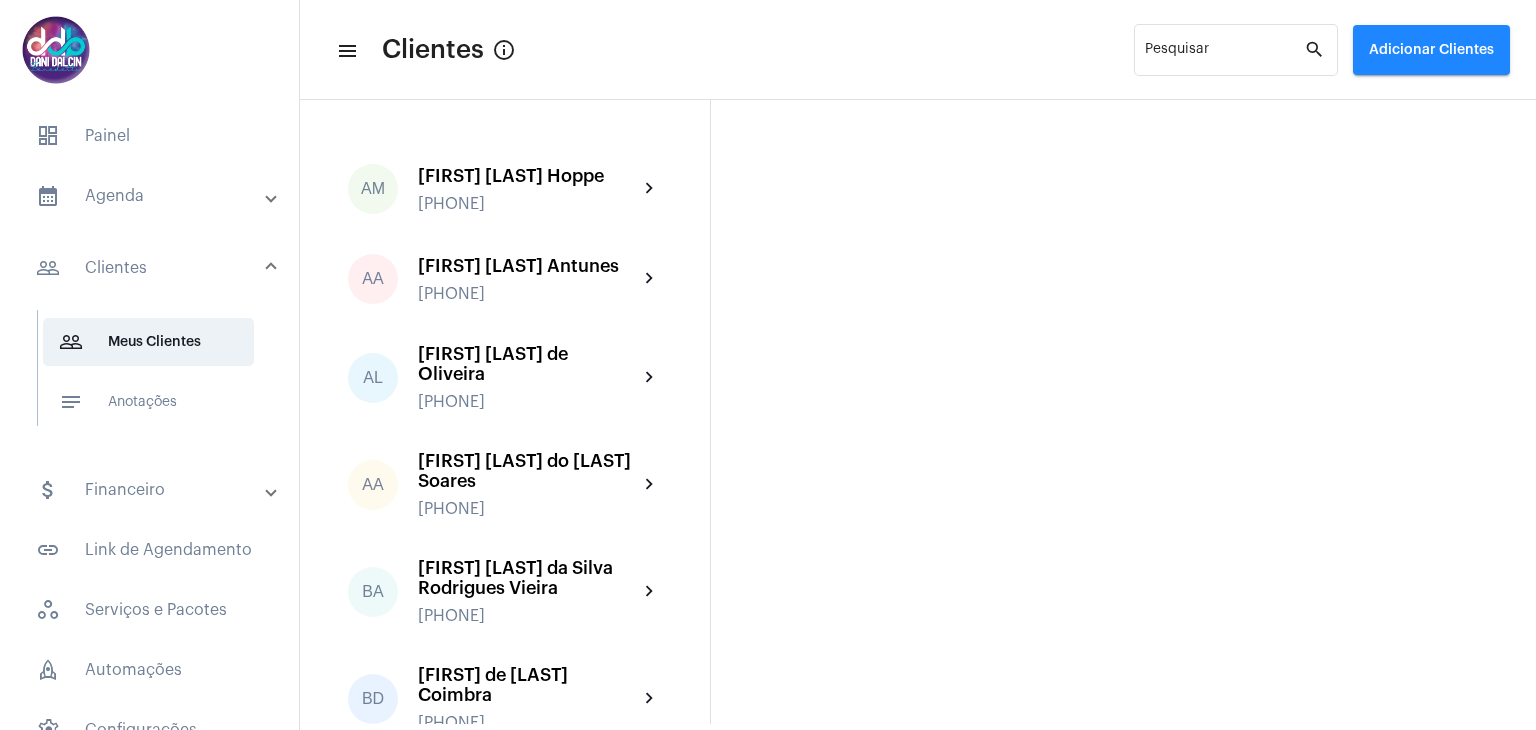 click on "calendar_month_outlined  Agenda" at bounding box center (151, 196) 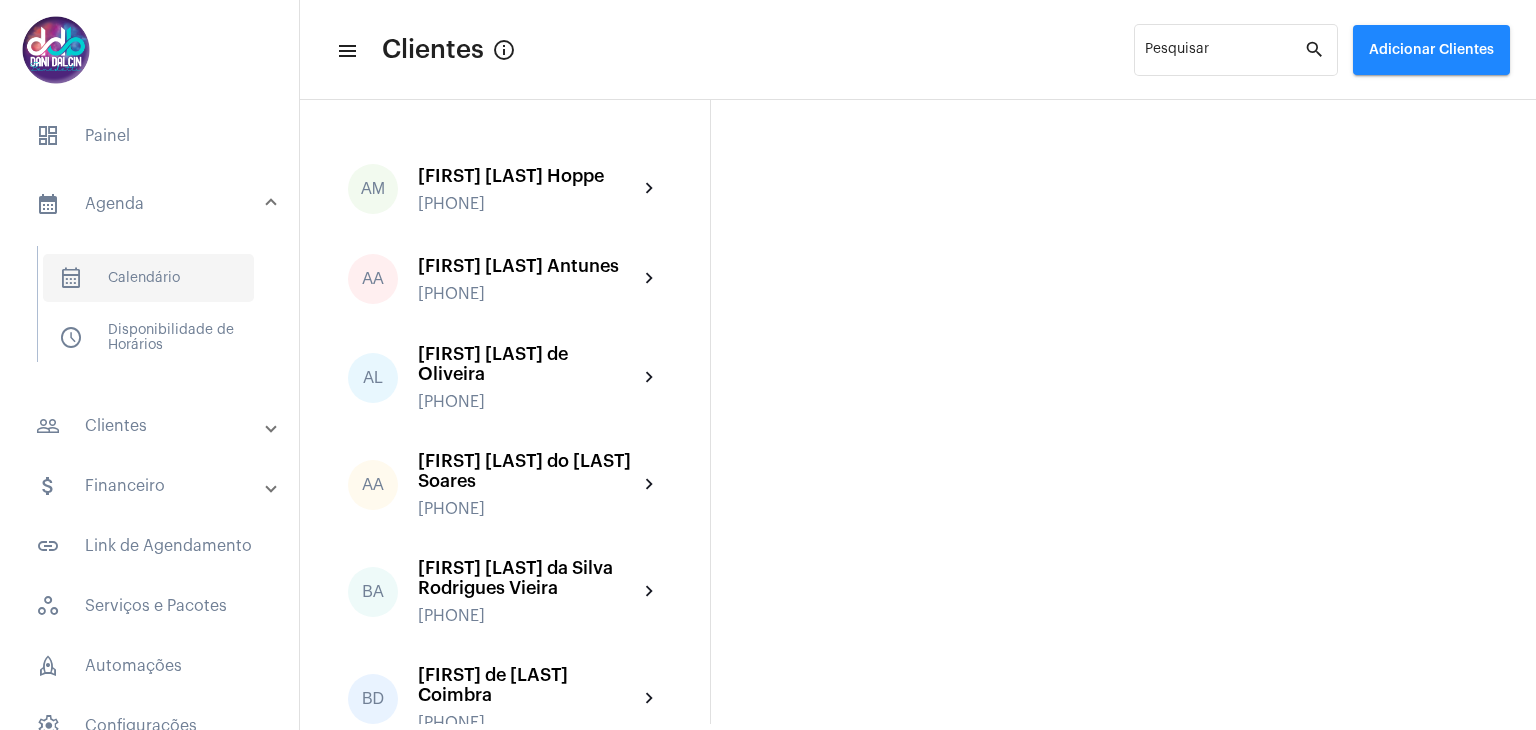 click on "calendar_month_outlined   Calendário" at bounding box center [148, 278] 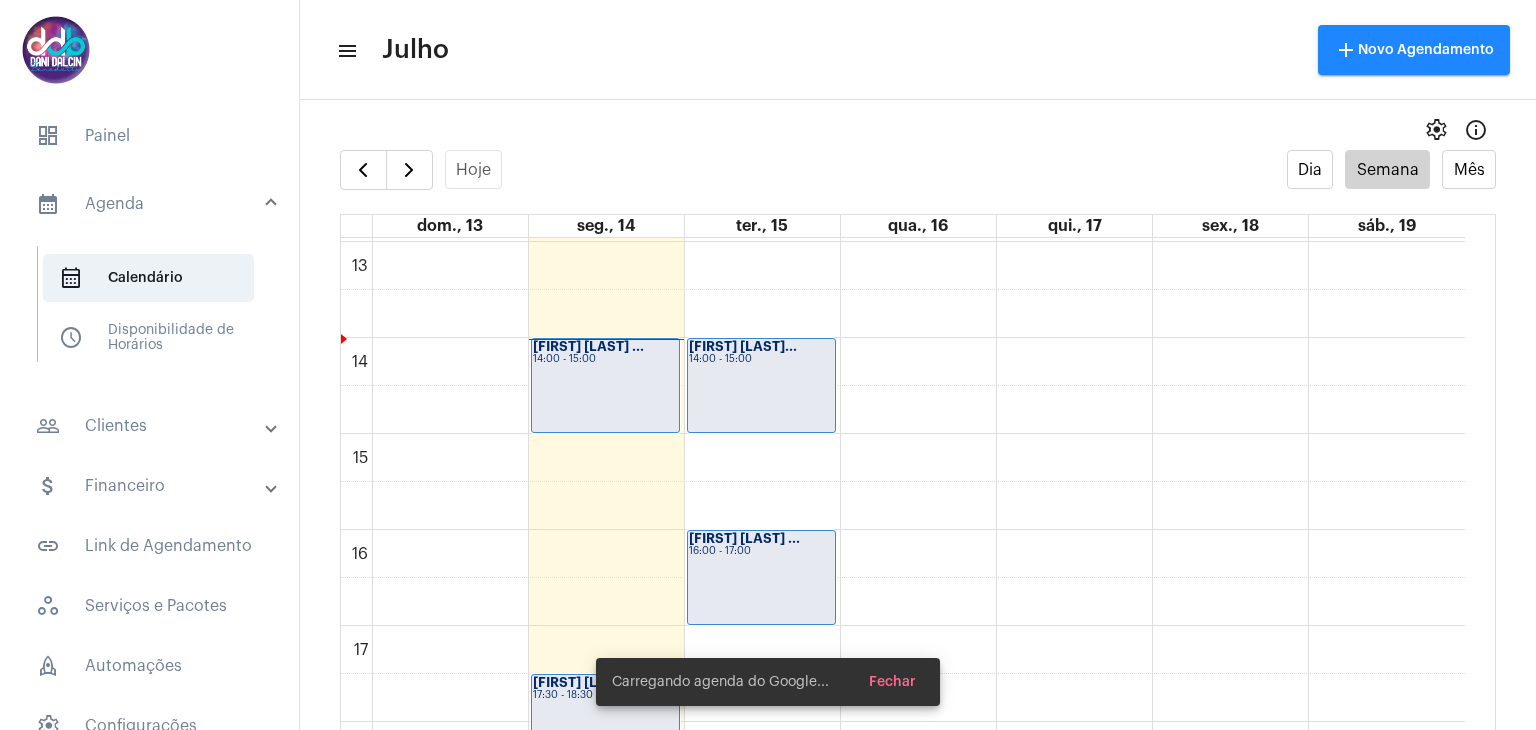scroll, scrollTop: 1278, scrollLeft: 0, axis: vertical 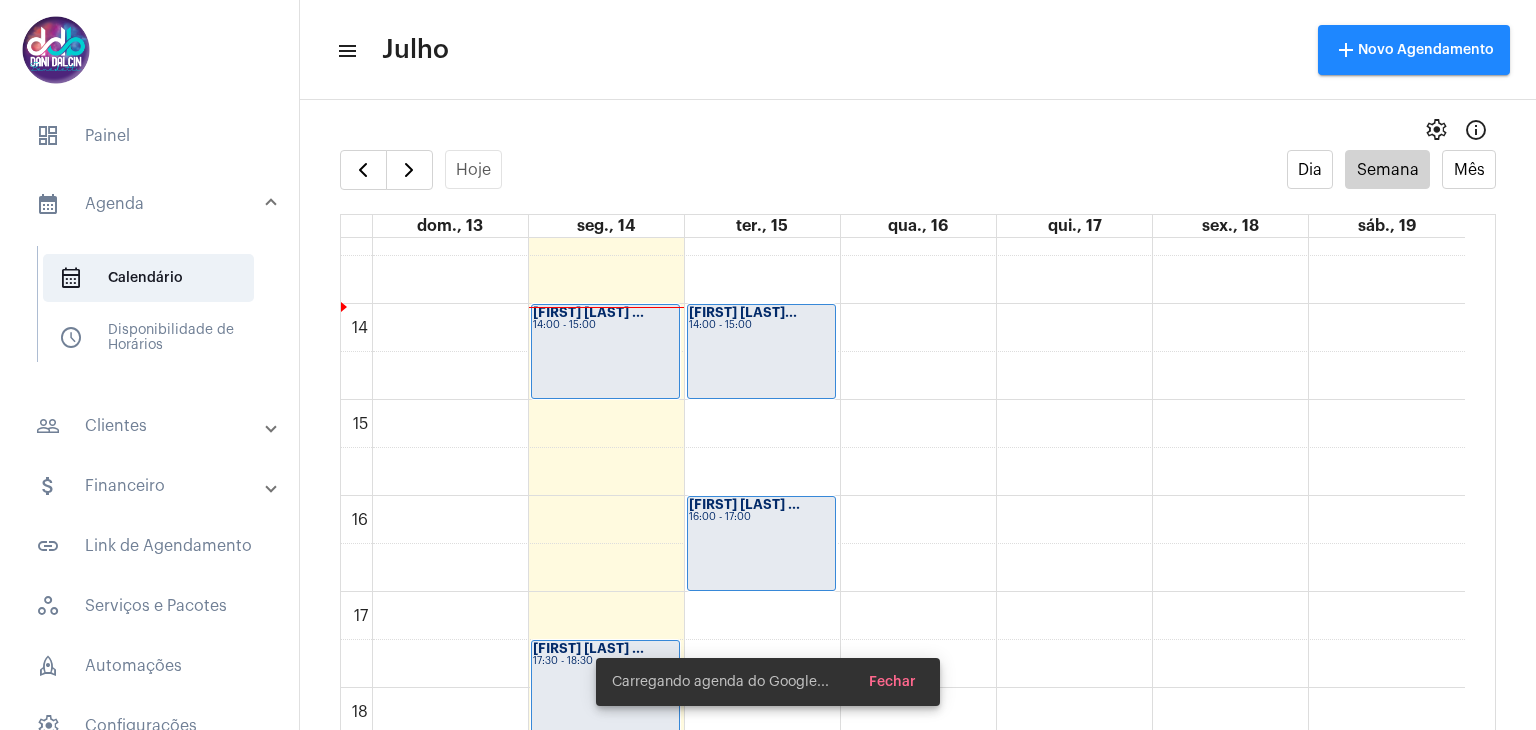 click on "00 01 02 03 04 05 06 07 08 09 10 11 12 13 14 15 16 17 18 19 20 21 22 23
[FIRST] [LAST] ...
14:00 - 15:00
[FIRST] [LAST] ...
17:30 - 18:30
[FIRST] [LAST] da...
18:30 - 19:30
[FIRST] [LAST] Me...
10:00 - 11:00
[FIRST] [LAST] ...
11:00 - 12:00
[FIRST] [LAST] ...
14:00 - 15:00
[FIRST] [LAST] ...
16:00 - 17:00
[FIRST] [LAST] ...
18:30 - 19:30
[FIRST] [LAST] Rib...
11:00 - 12:00
[FIRST] [LAST] C...
08:00 - 09:00" 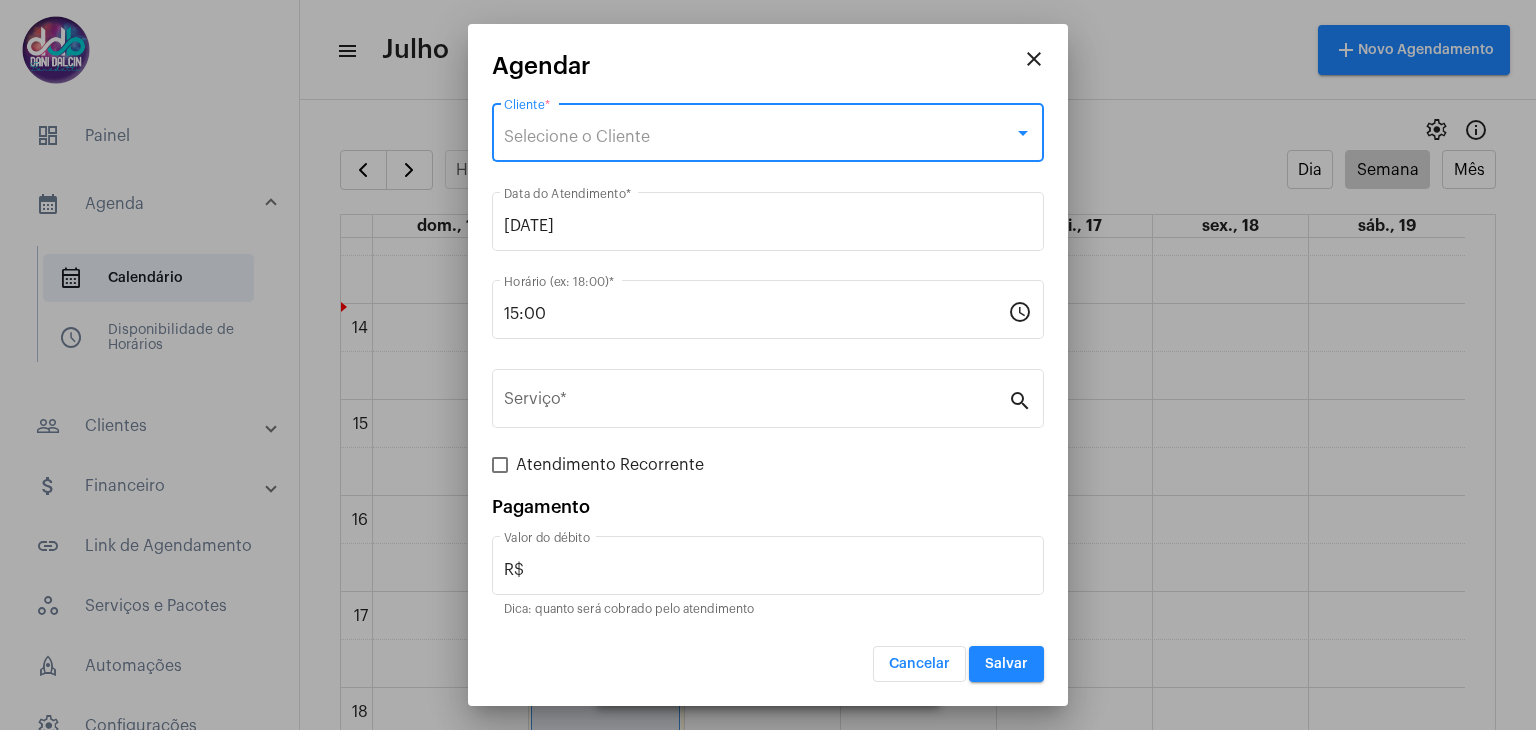 click on "Selecione o Cliente" at bounding box center [577, 137] 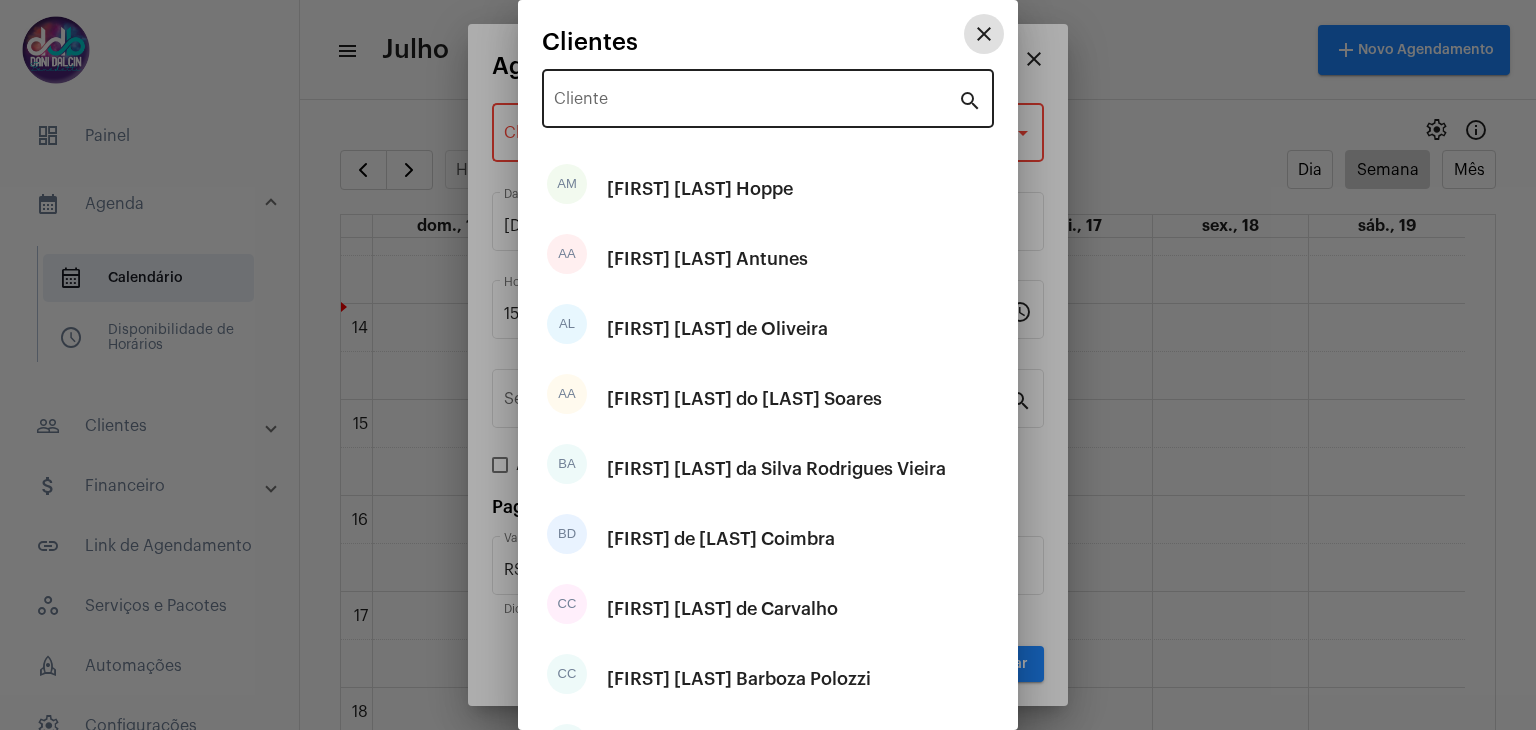 click on "Cliente" at bounding box center [756, 103] 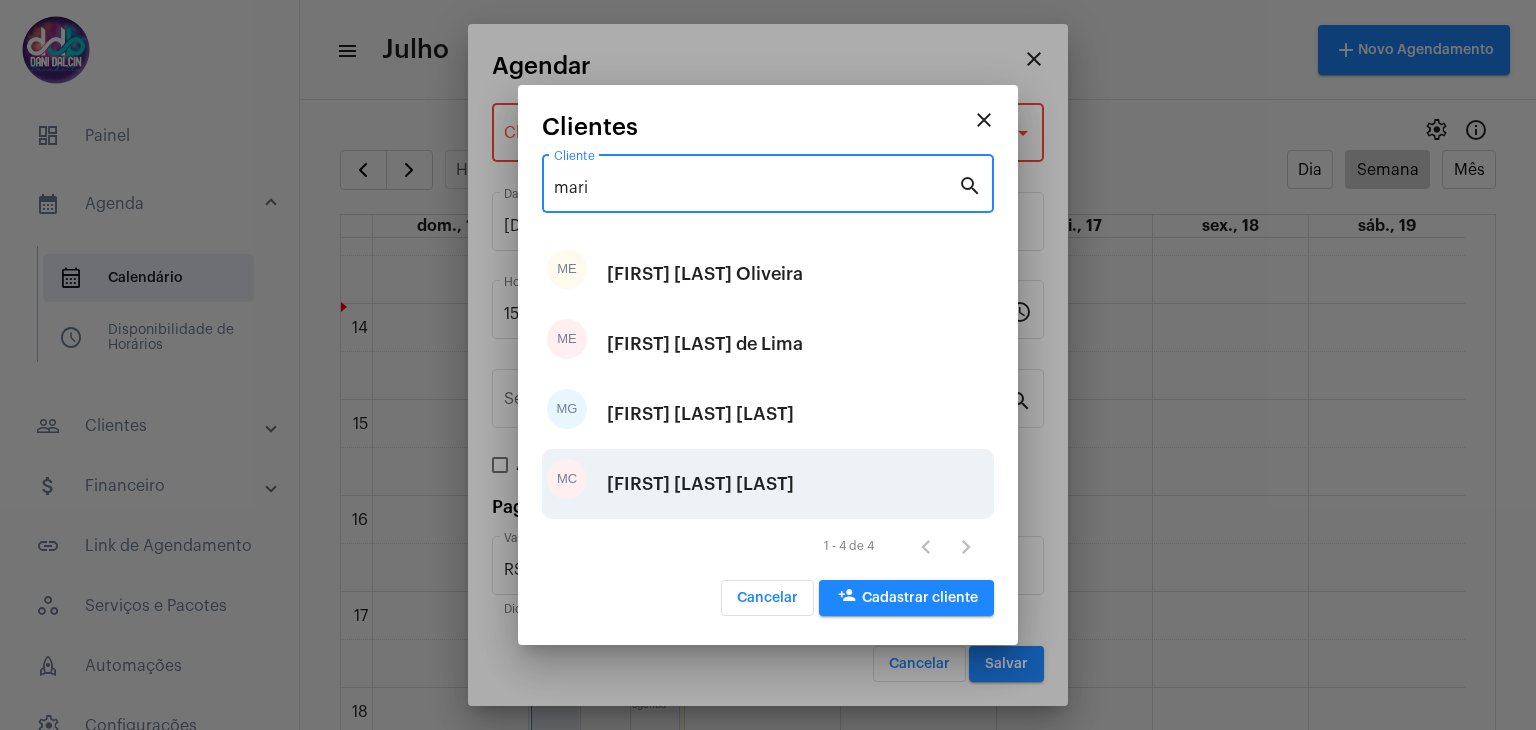 type on "mari" 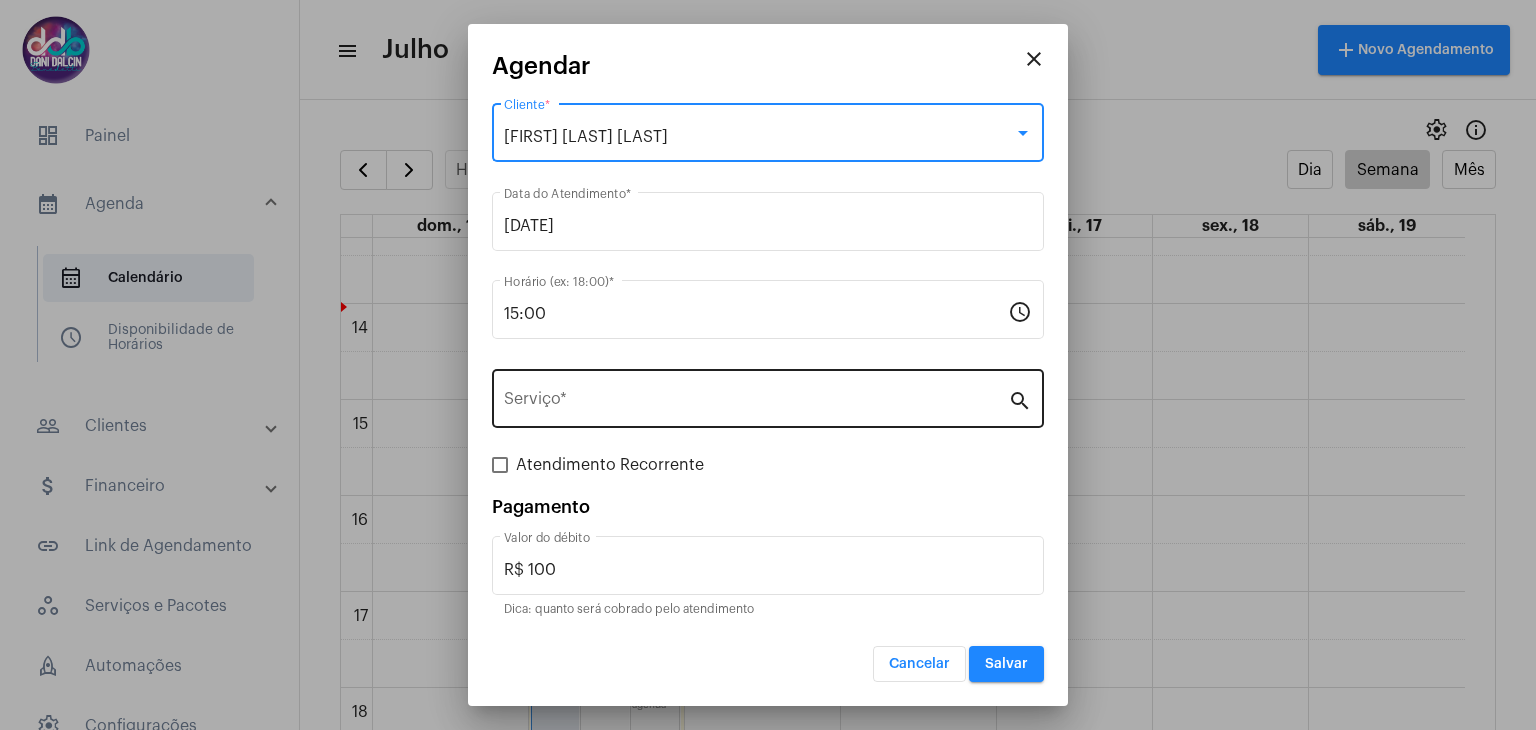 click on "Serviço  *" at bounding box center [756, 396] 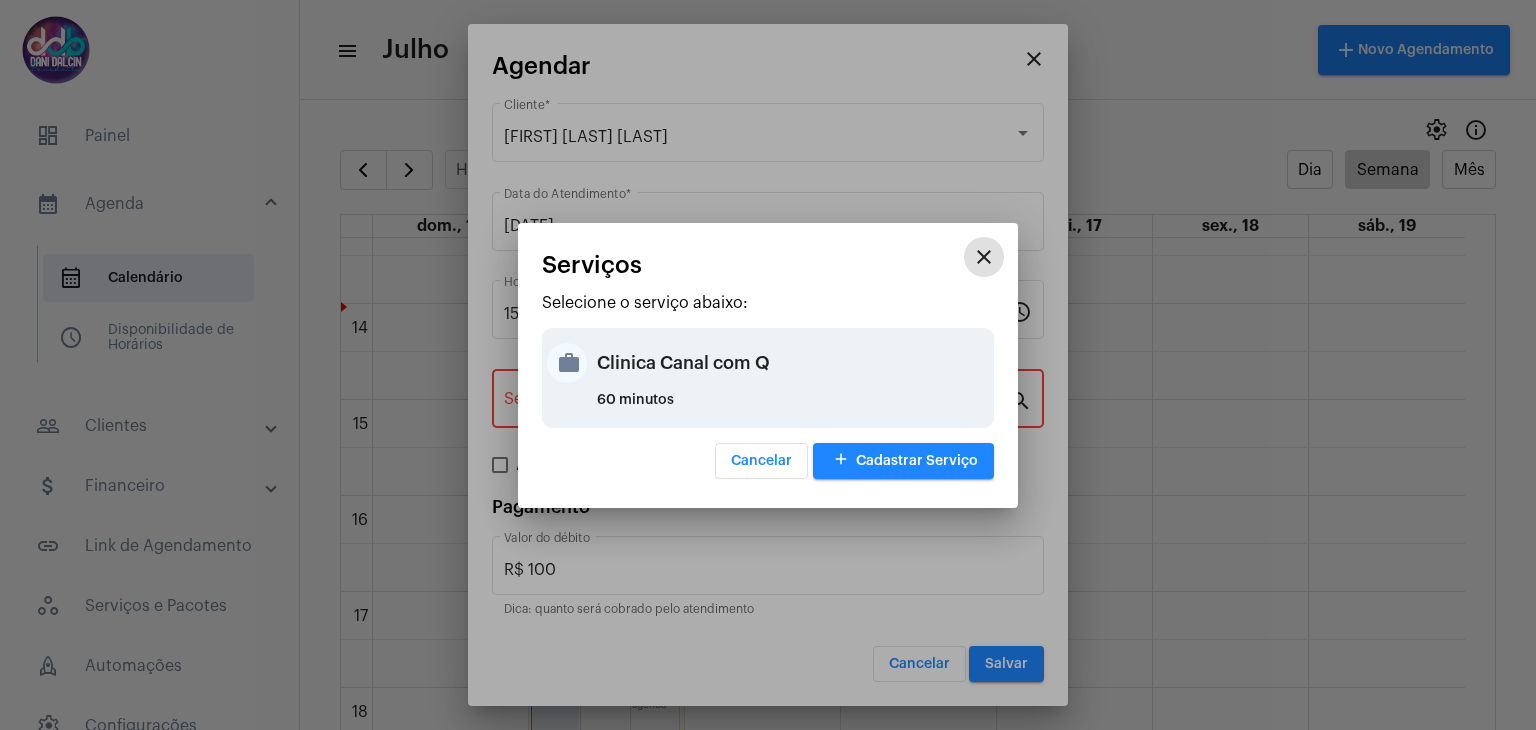 click on "Clinica Canal com Q" at bounding box center (793, 363) 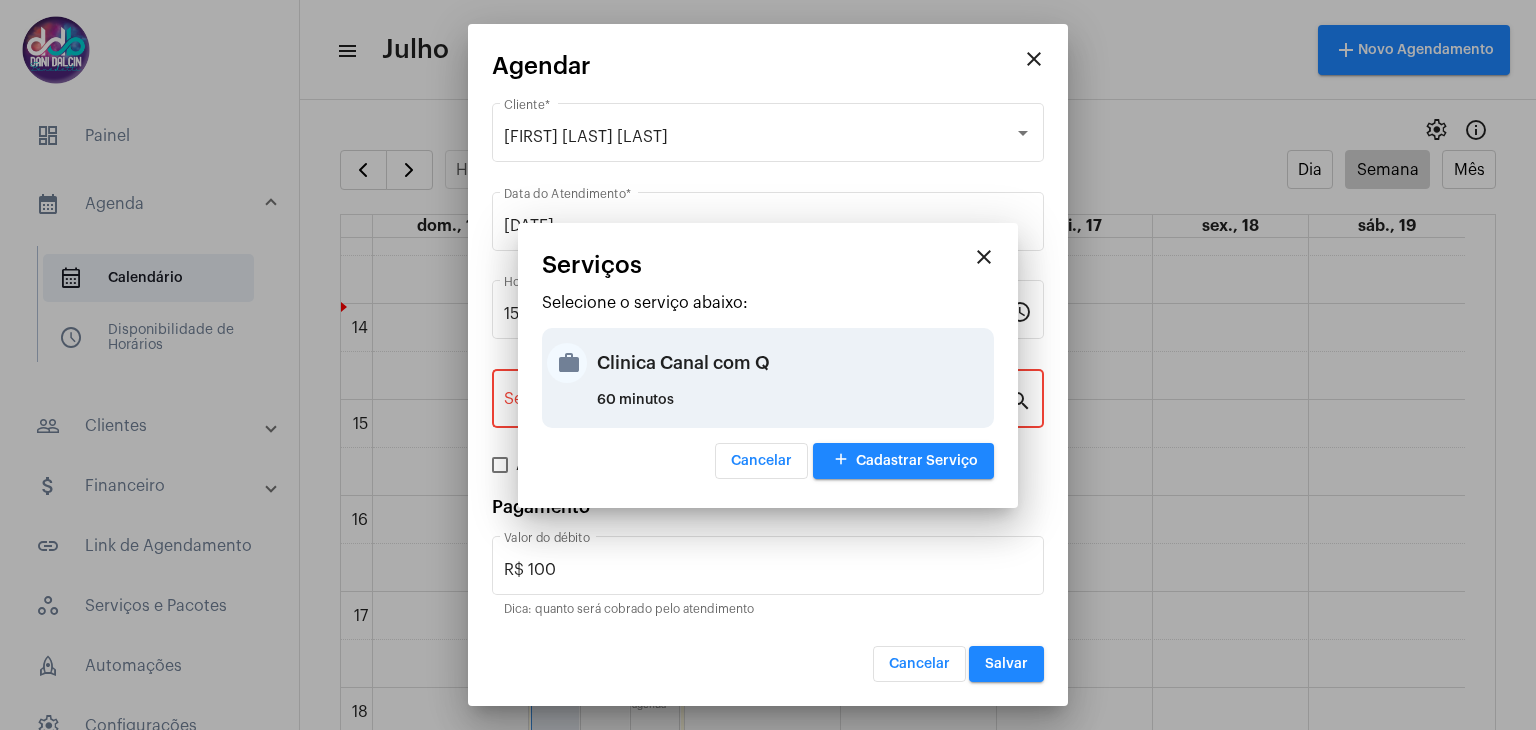 type on "Clinica Canal com Q" 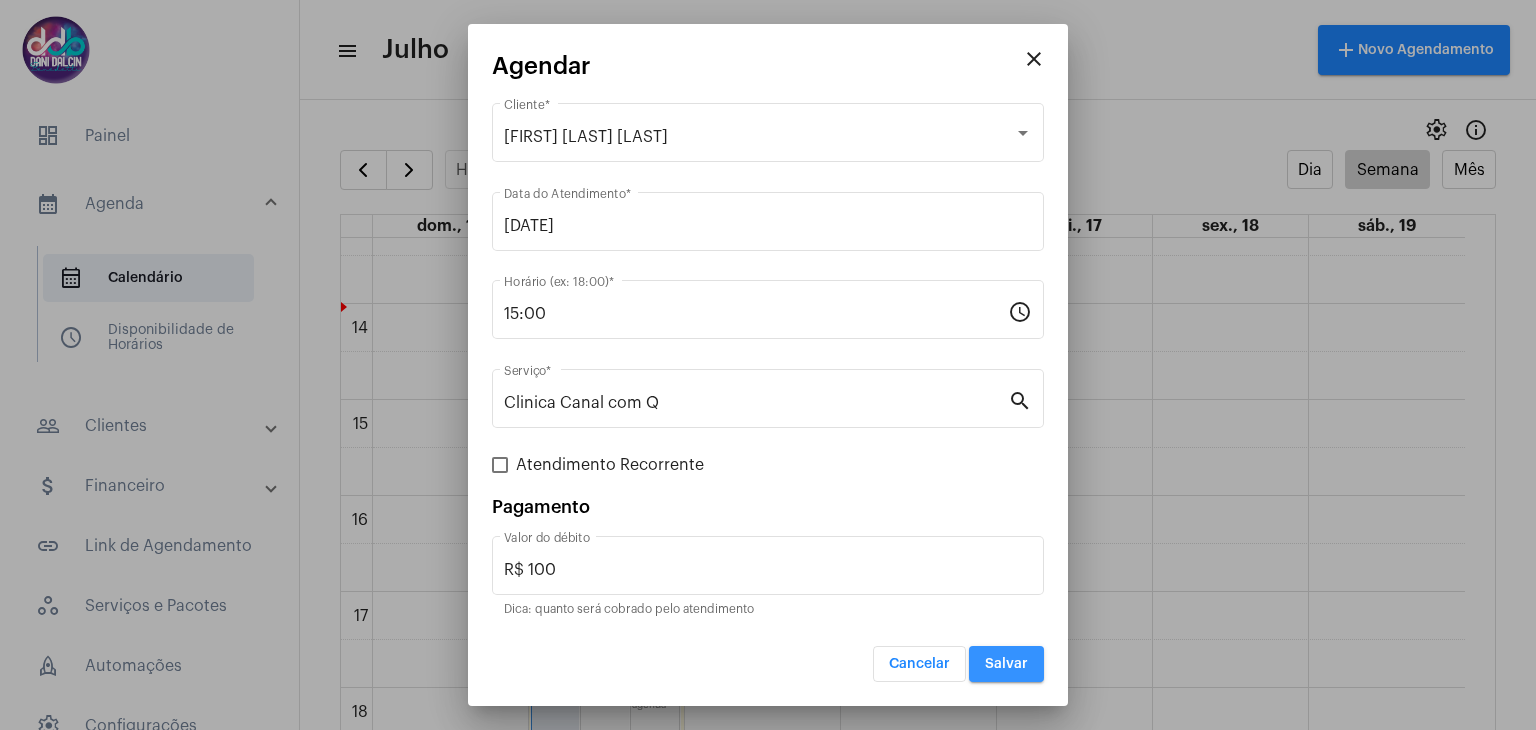 click on "Salvar" at bounding box center (1006, 664) 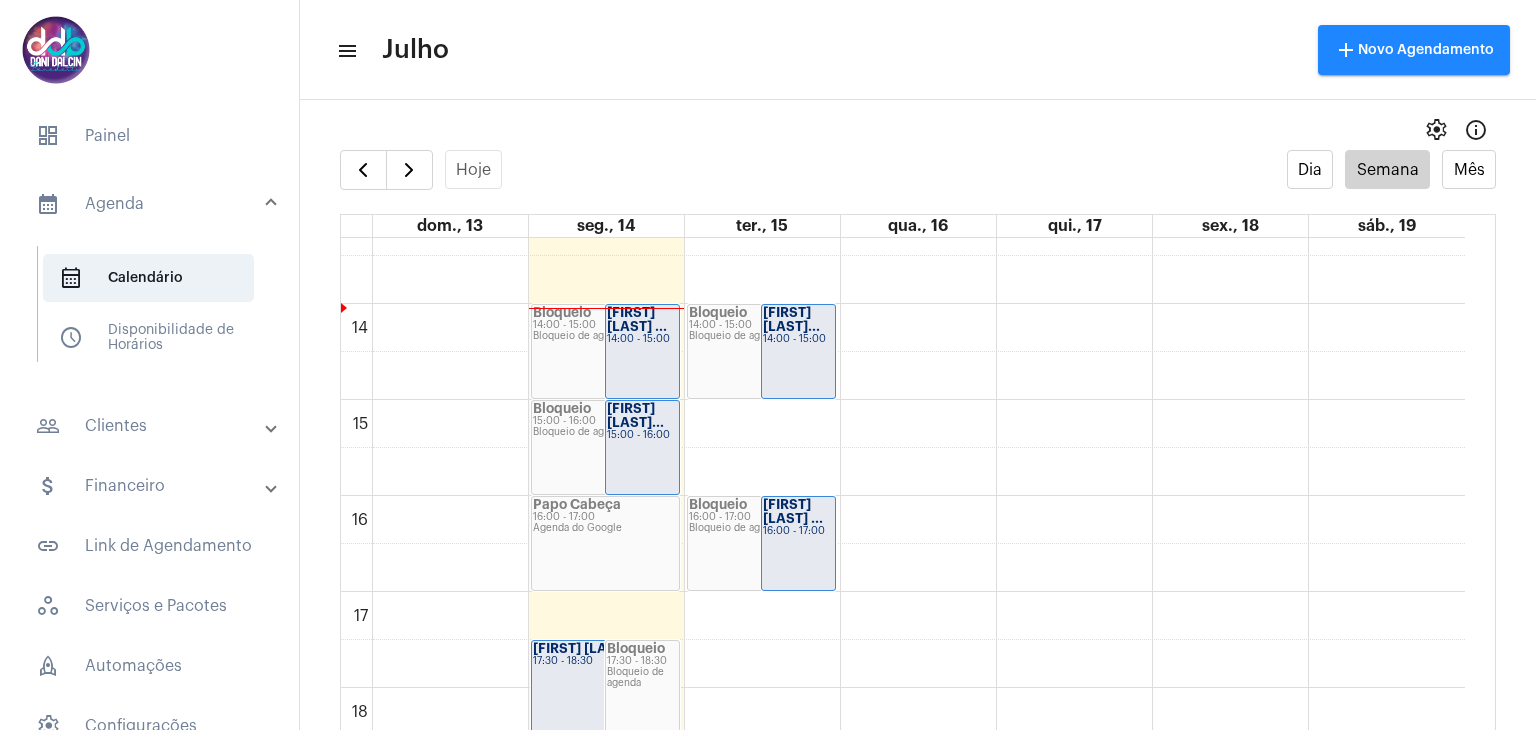 click on "people_outline  Clientes" at bounding box center [151, 426] 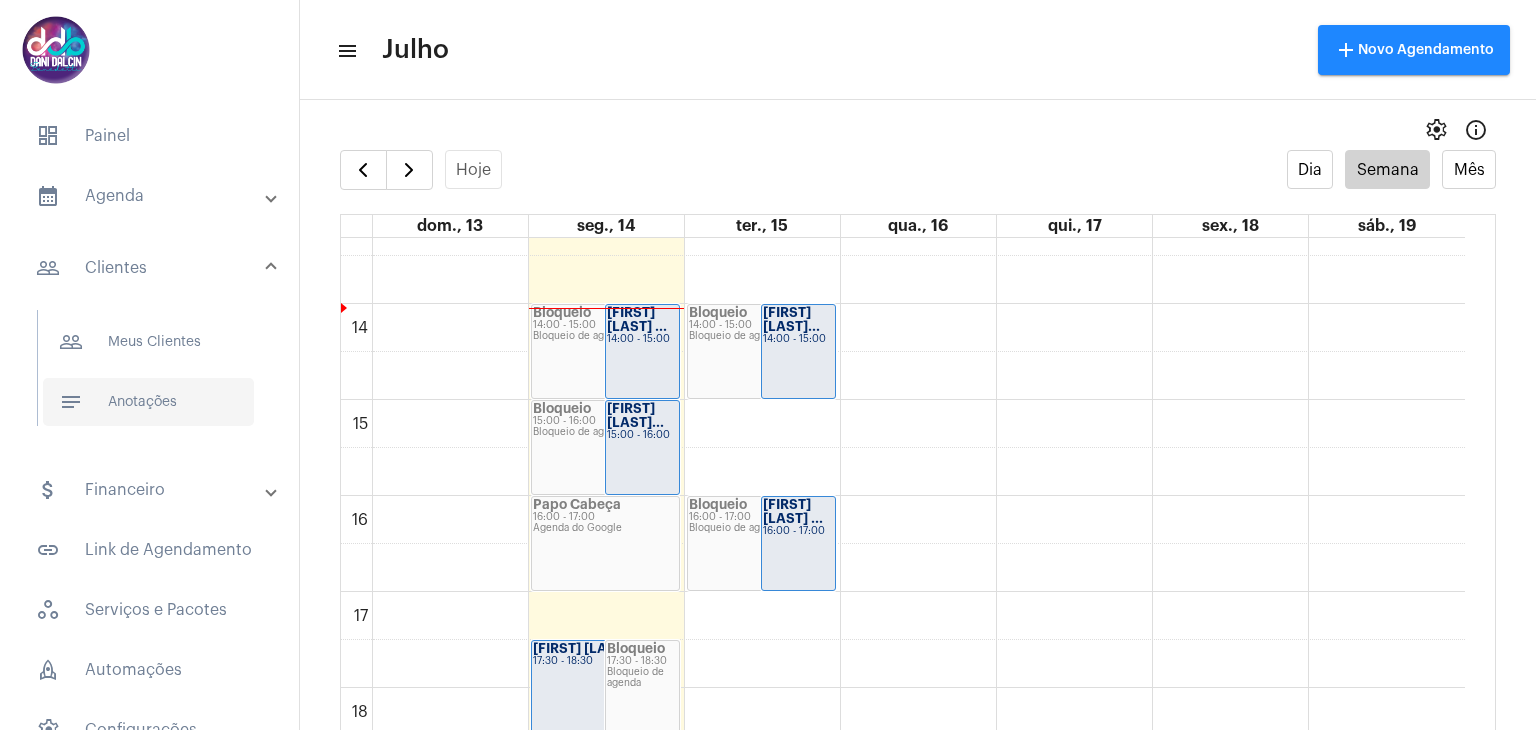 click on "notes  Anotações" at bounding box center [148, 402] 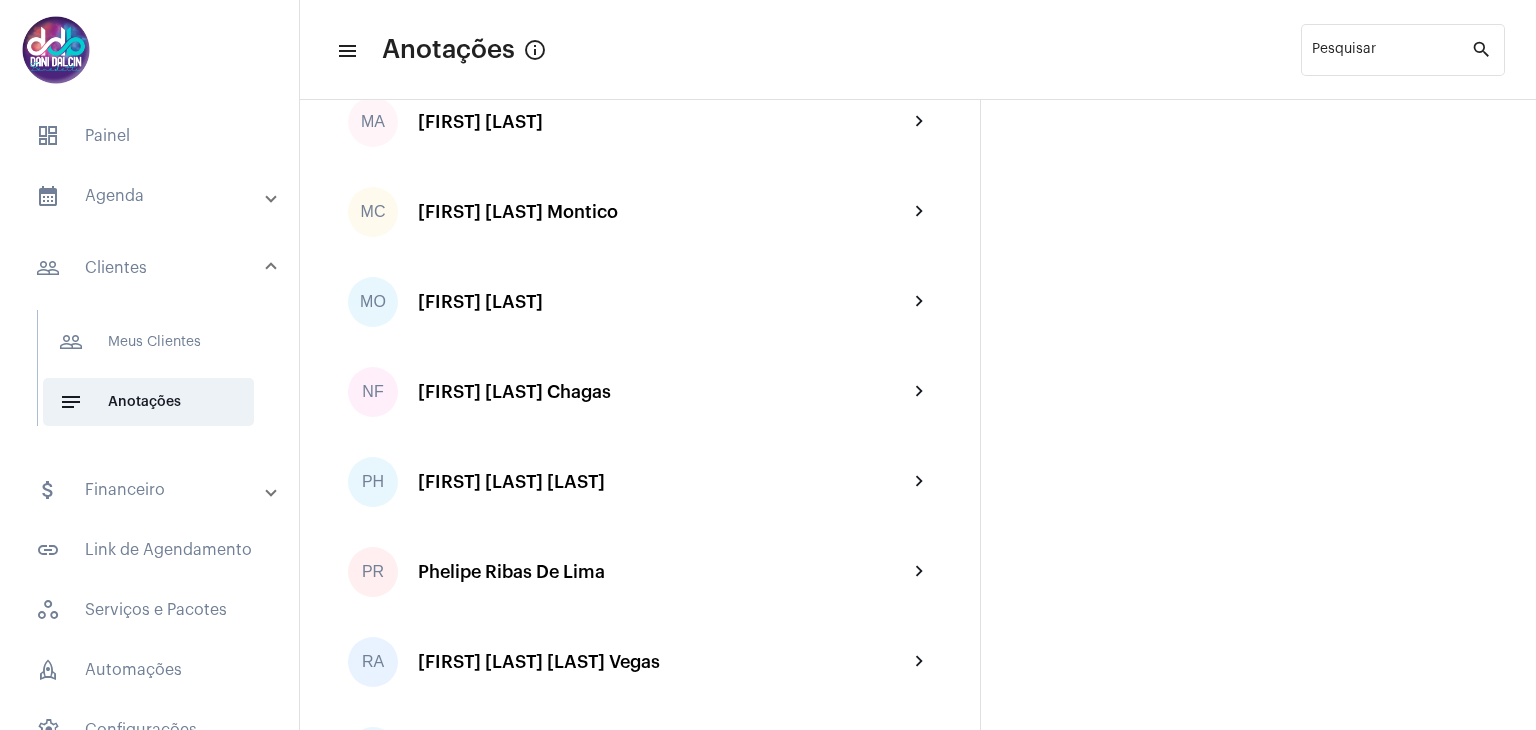 scroll, scrollTop: 3500, scrollLeft: 0, axis: vertical 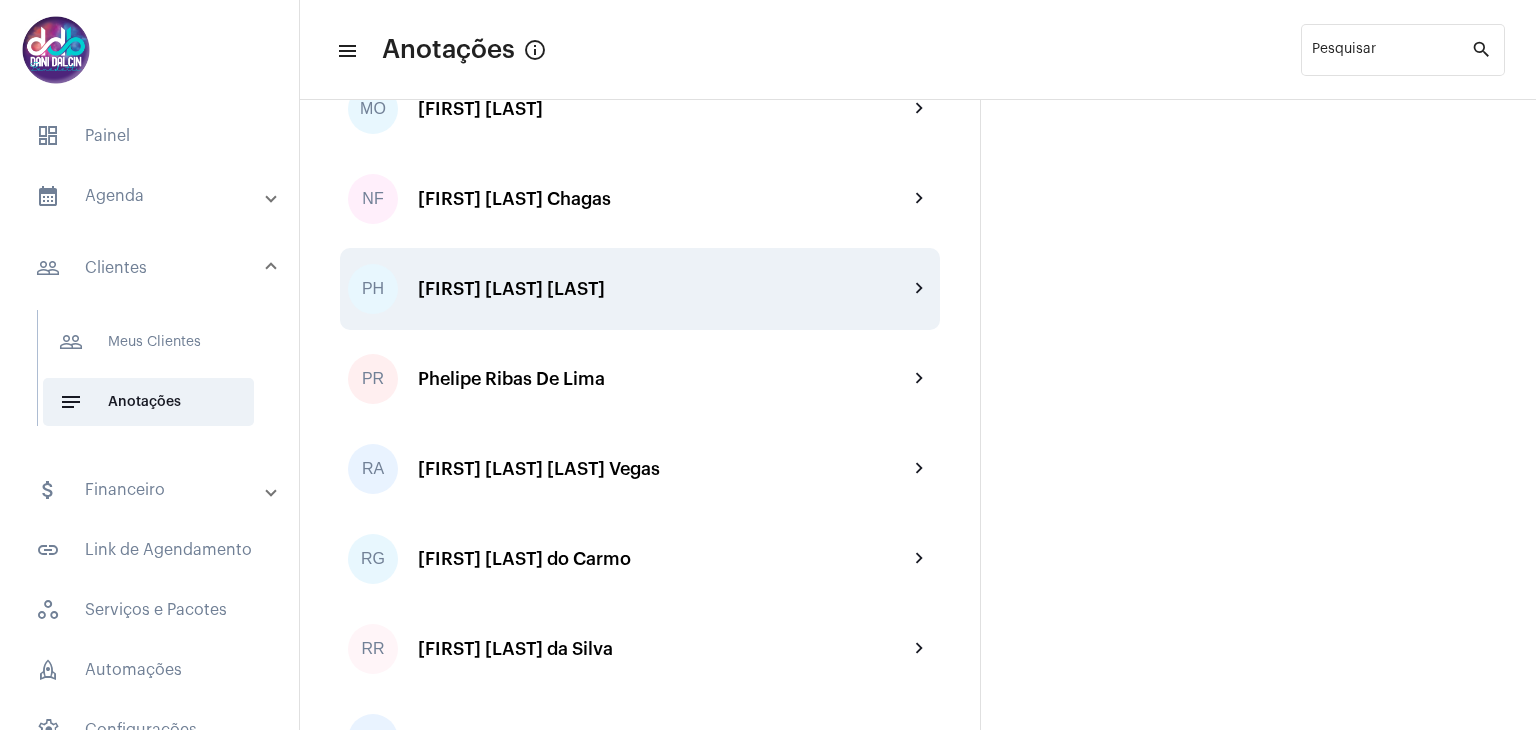 click on "PH [FIRST] [LAST] Silva chevron_right" 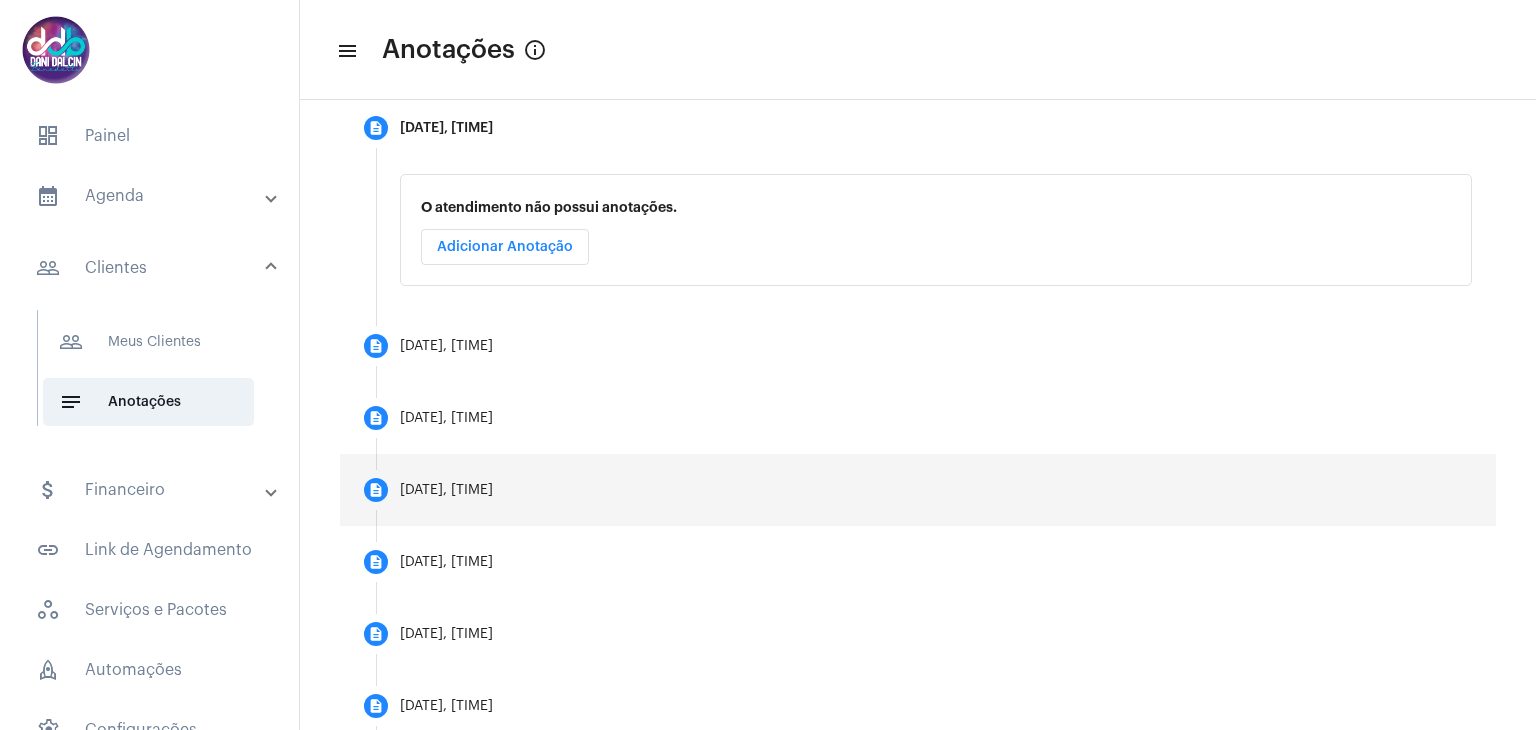 scroll, scrollTop: 812, scrollLeft: 0, axis: vertical 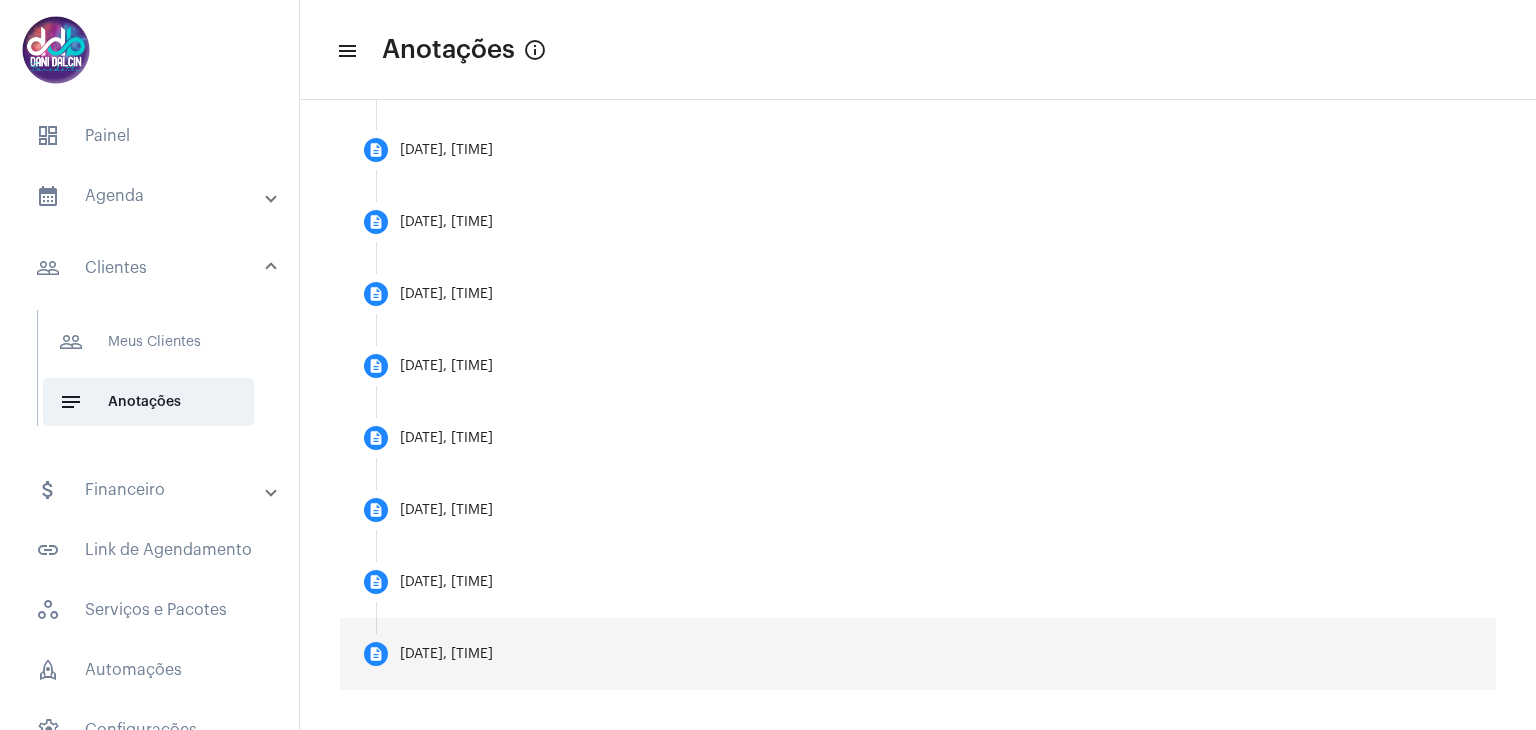 click on "[DATE], [TIME]" at bounding box center (446, 654) 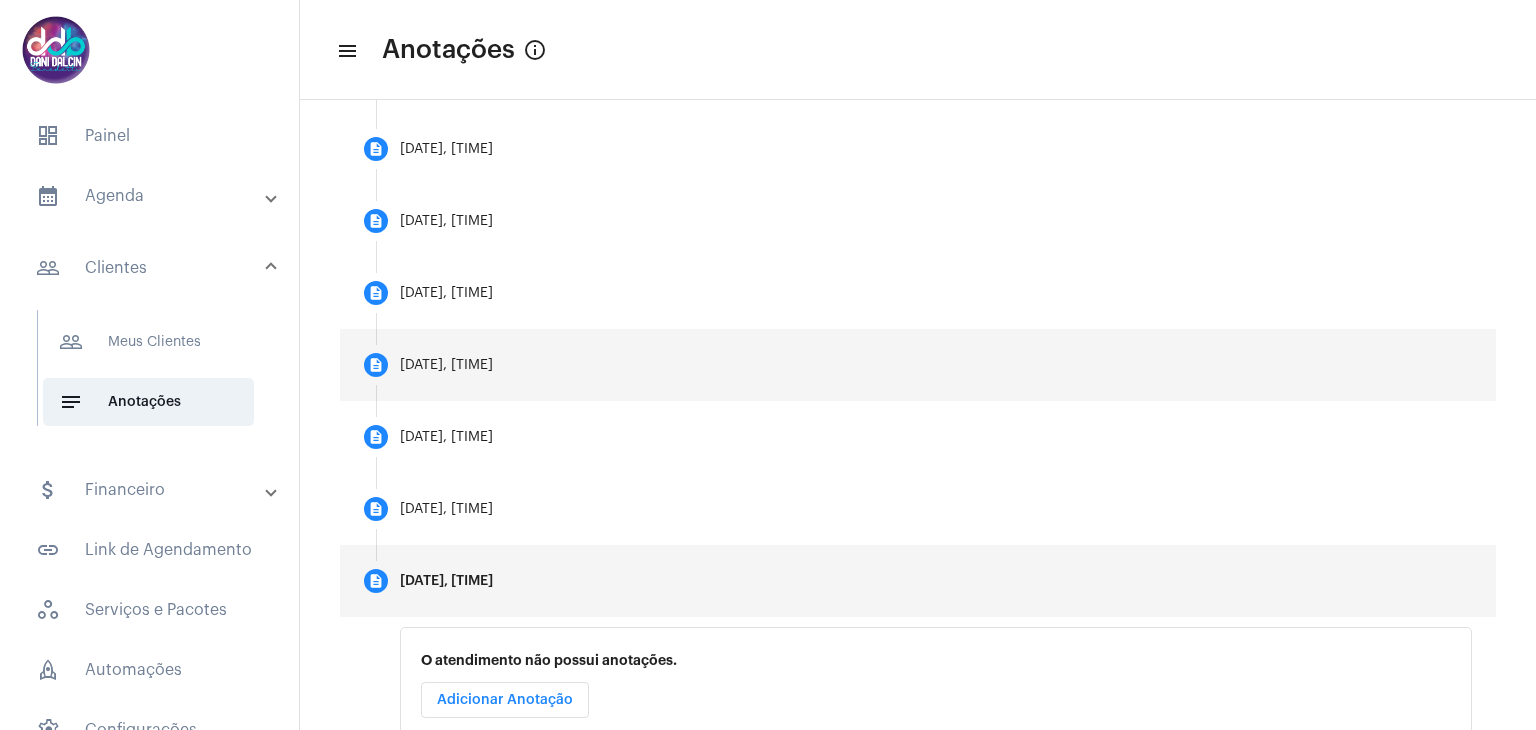 scroll, scrollTop: 812, scrollLeft: 0, axis: vertical 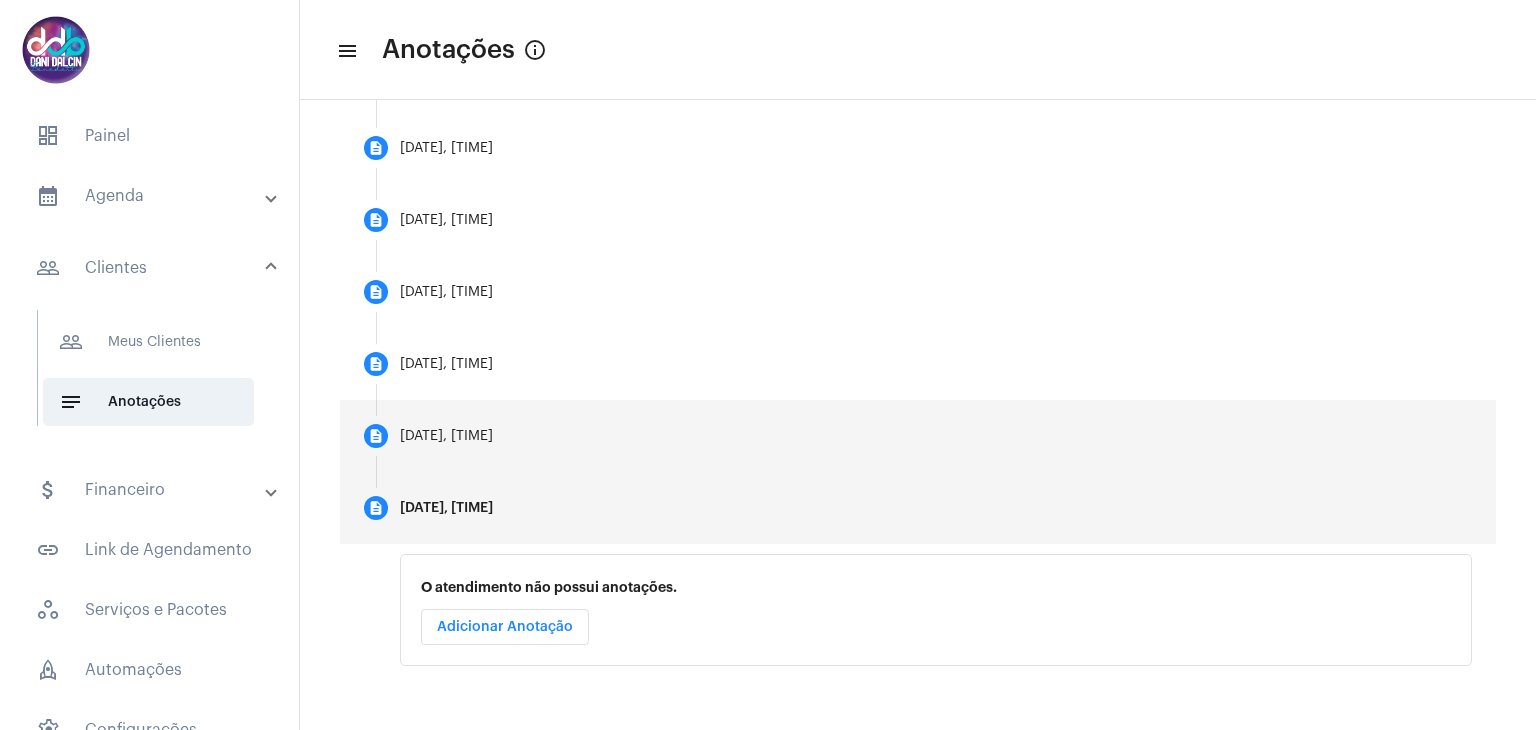 click on "description [DATE], [TIME]" at bounding box center (918, 436) 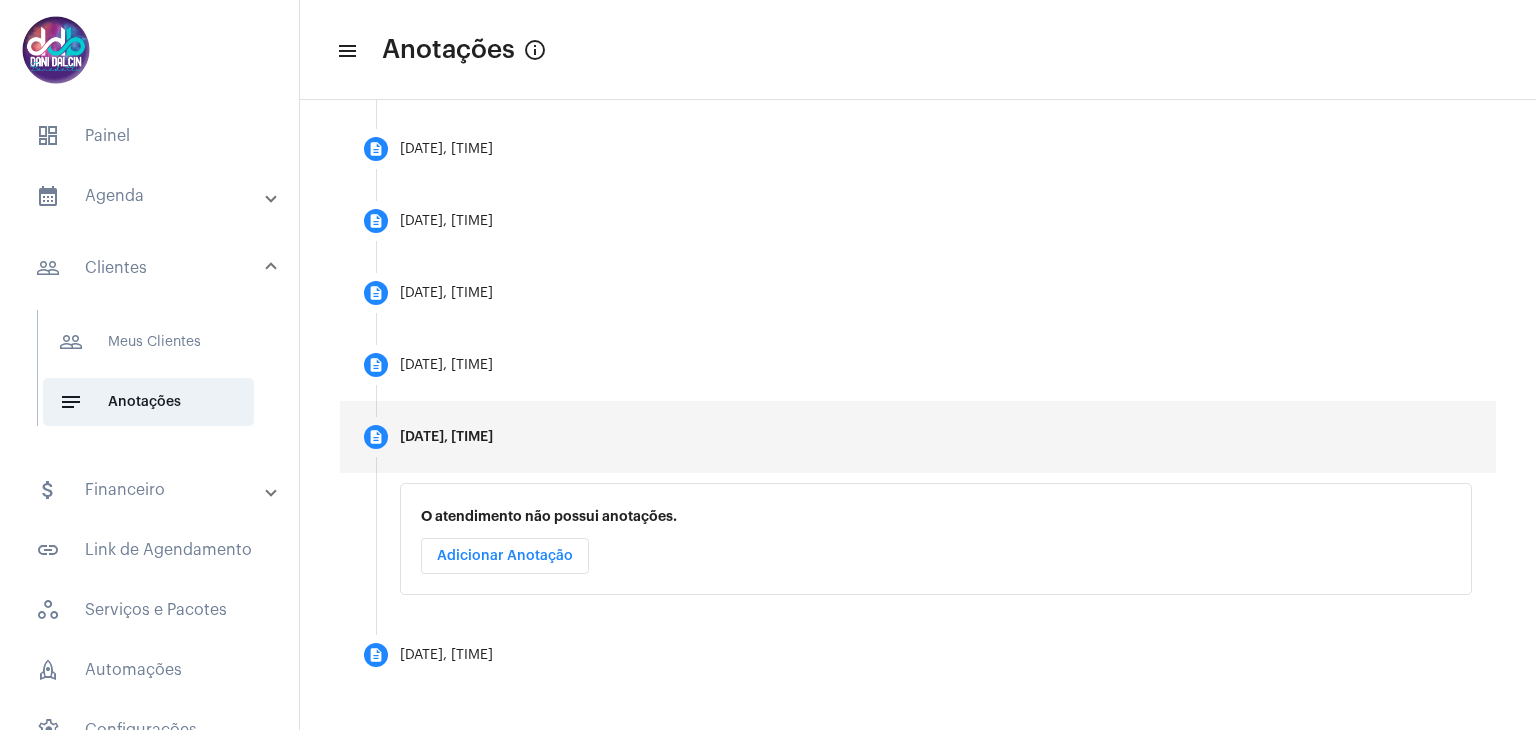 scroll, scrollTop: 812, scrollLeft: 0, axis: vertical 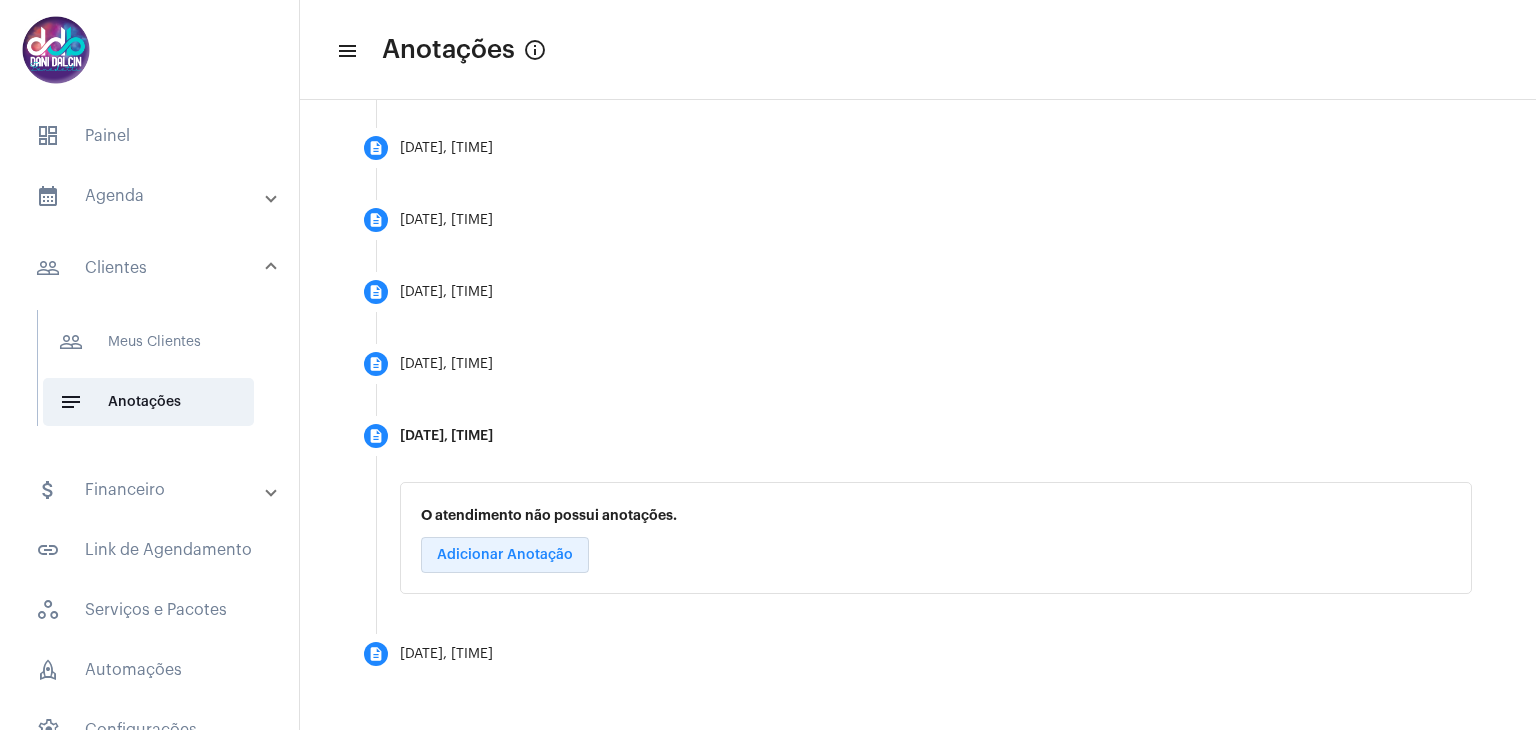 click on "Adicionar Anotação" at bounding box center (505, 555) 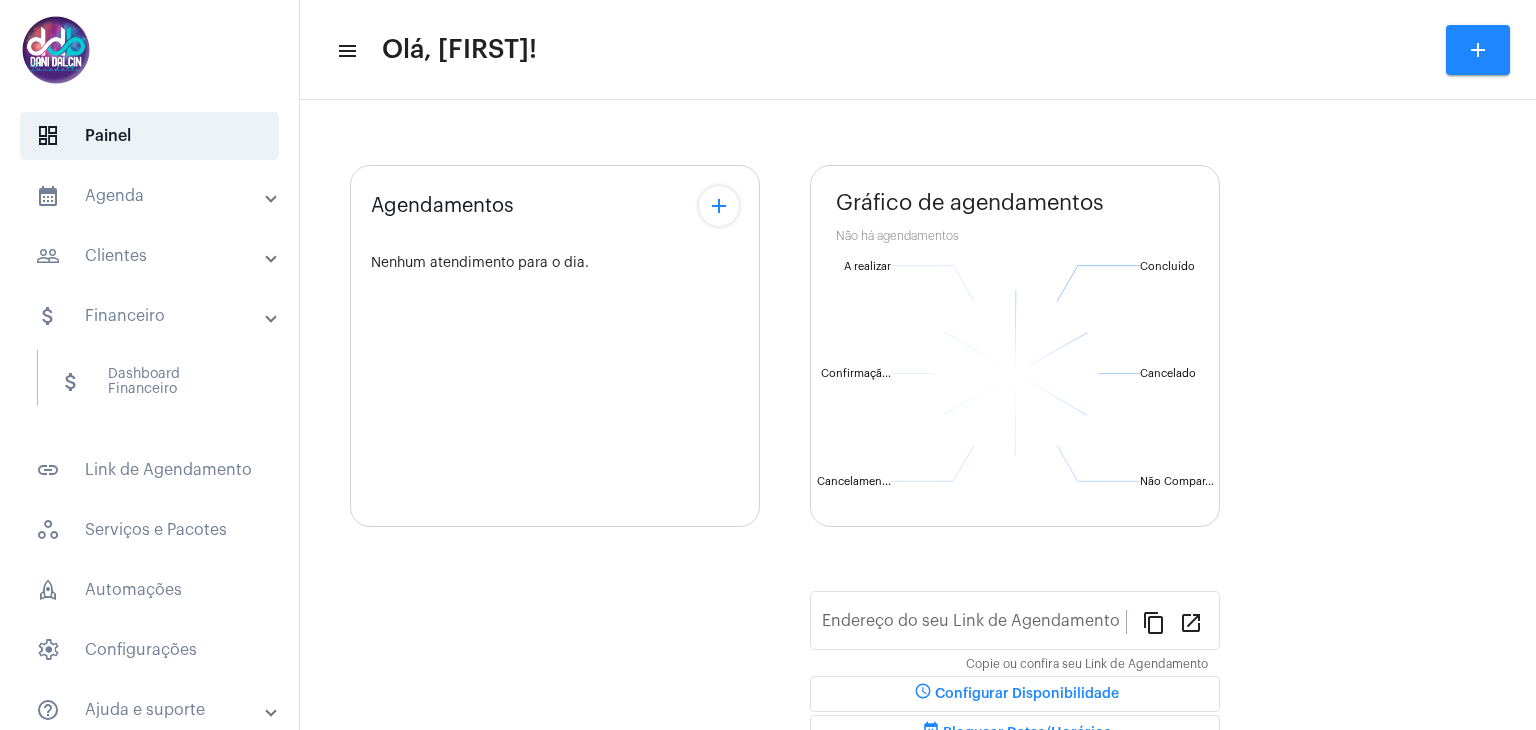 scroll, scrollTop: 0, scrollLeft: 0, axis: both 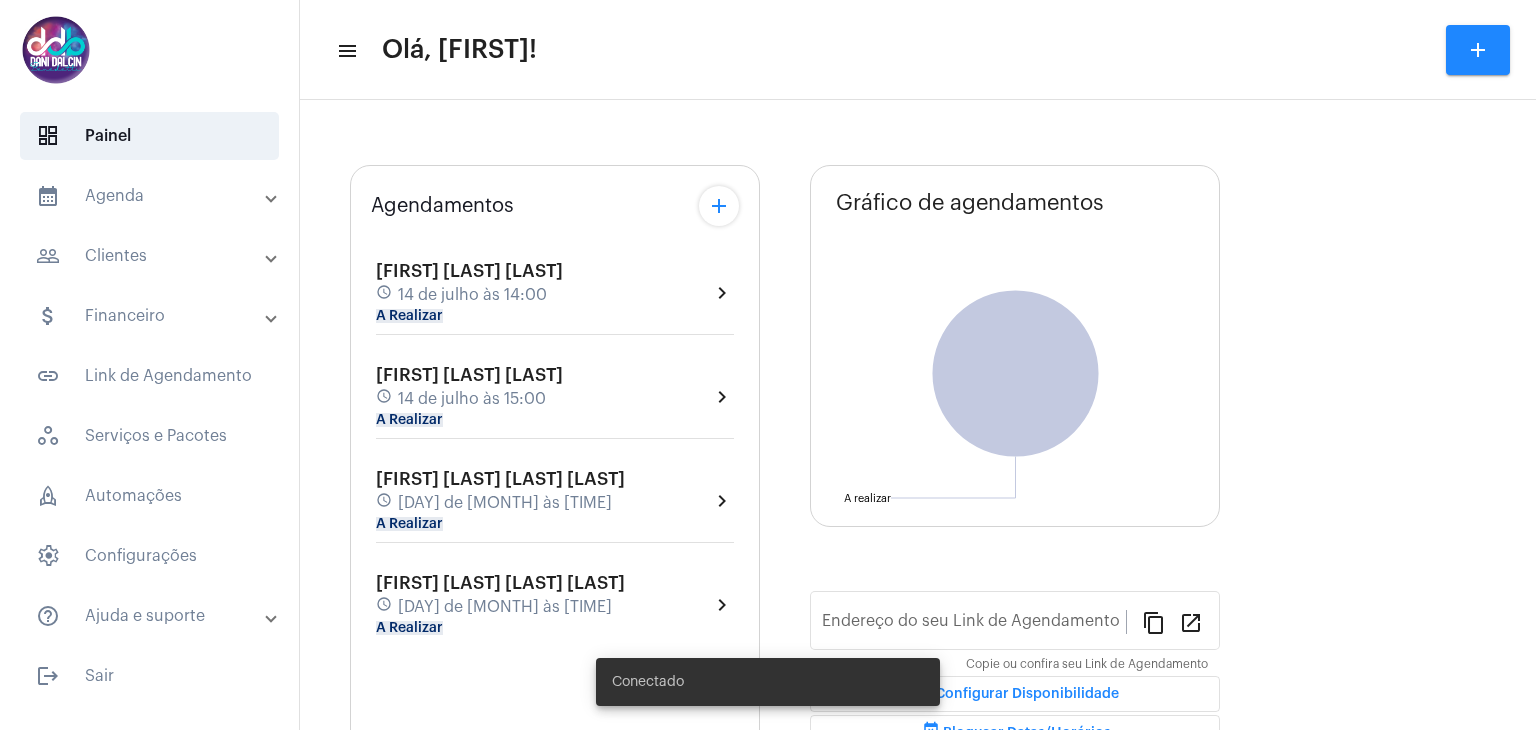 type on "https://neft.com.br/[FIRST]-[LAST]-[LAST]" 